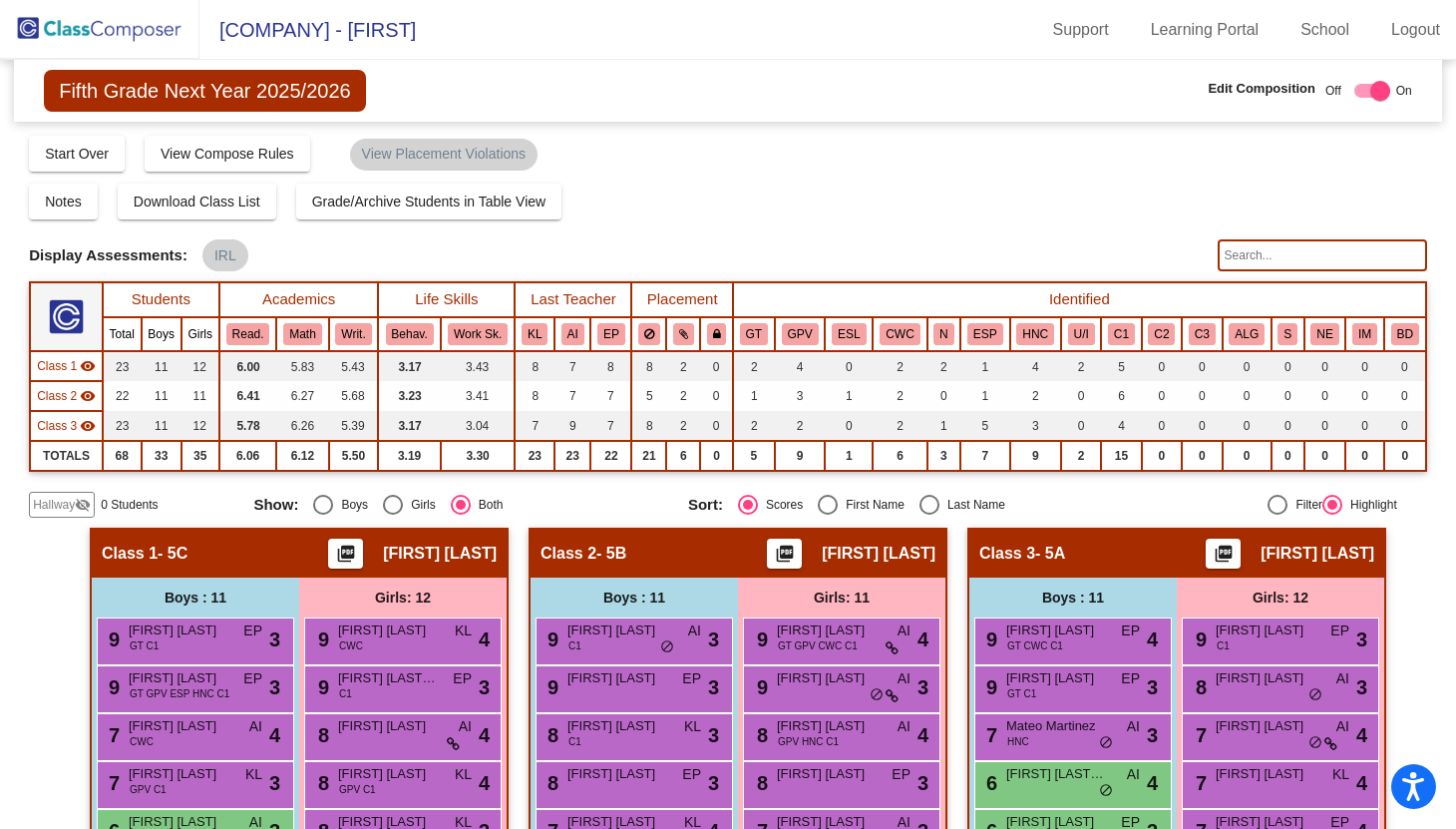 scroll, scrollTop: 0, scrollLeft: 0, axis: both 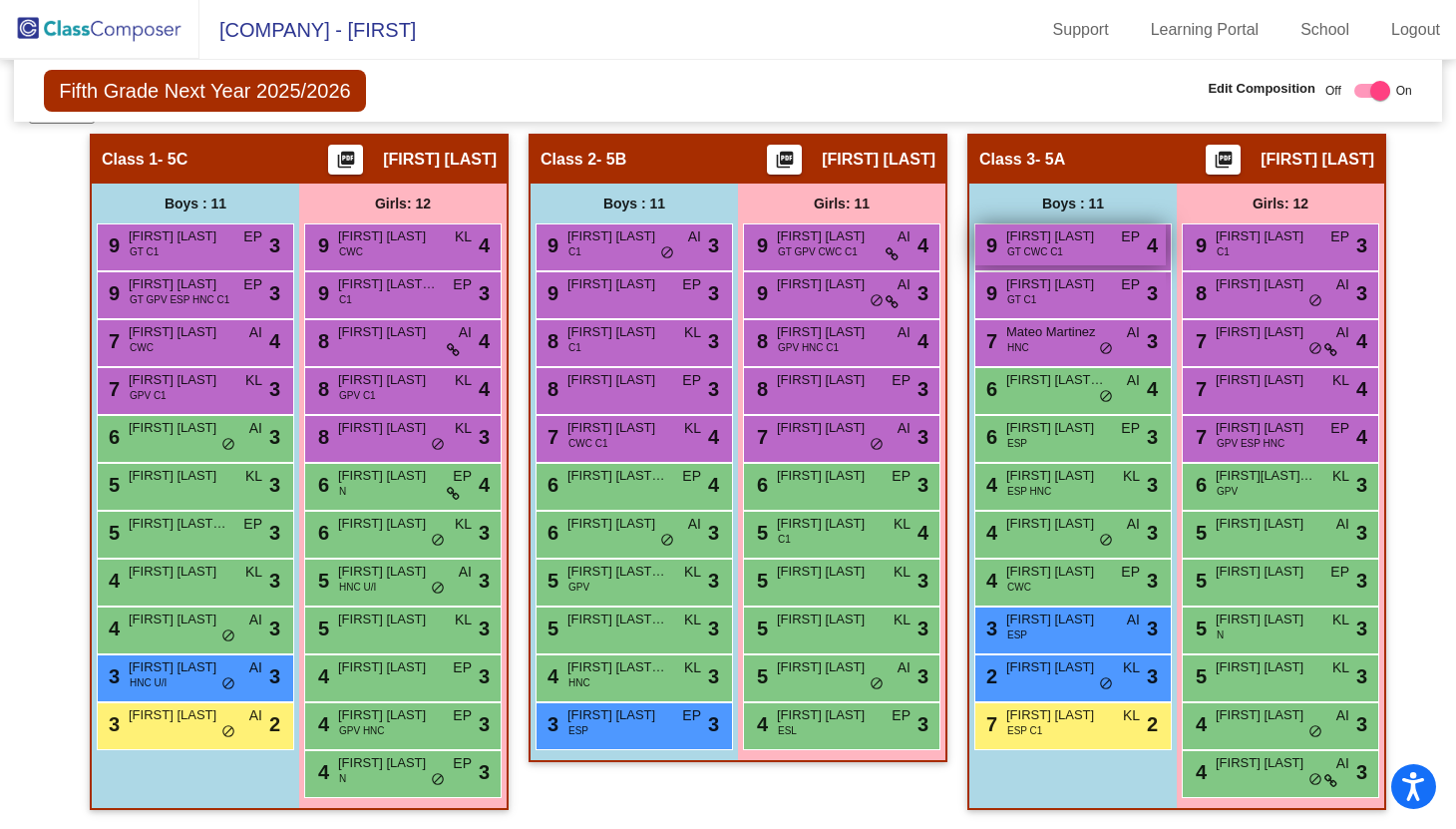 click on "[FIRST] [LAST]" at bounding box center (1056, 236) 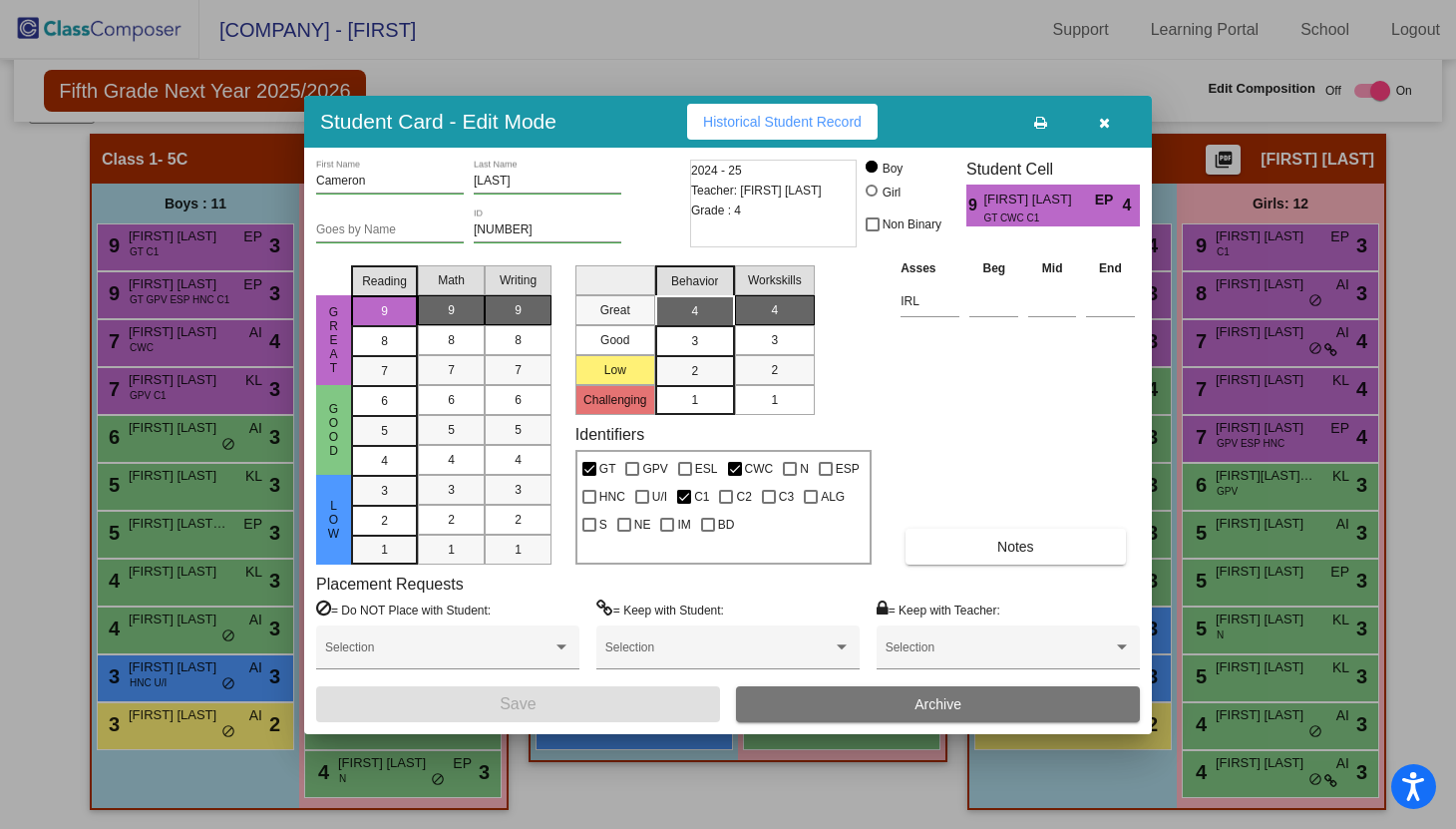 click on "Historical Student Record" at bounding box center [782, 122] 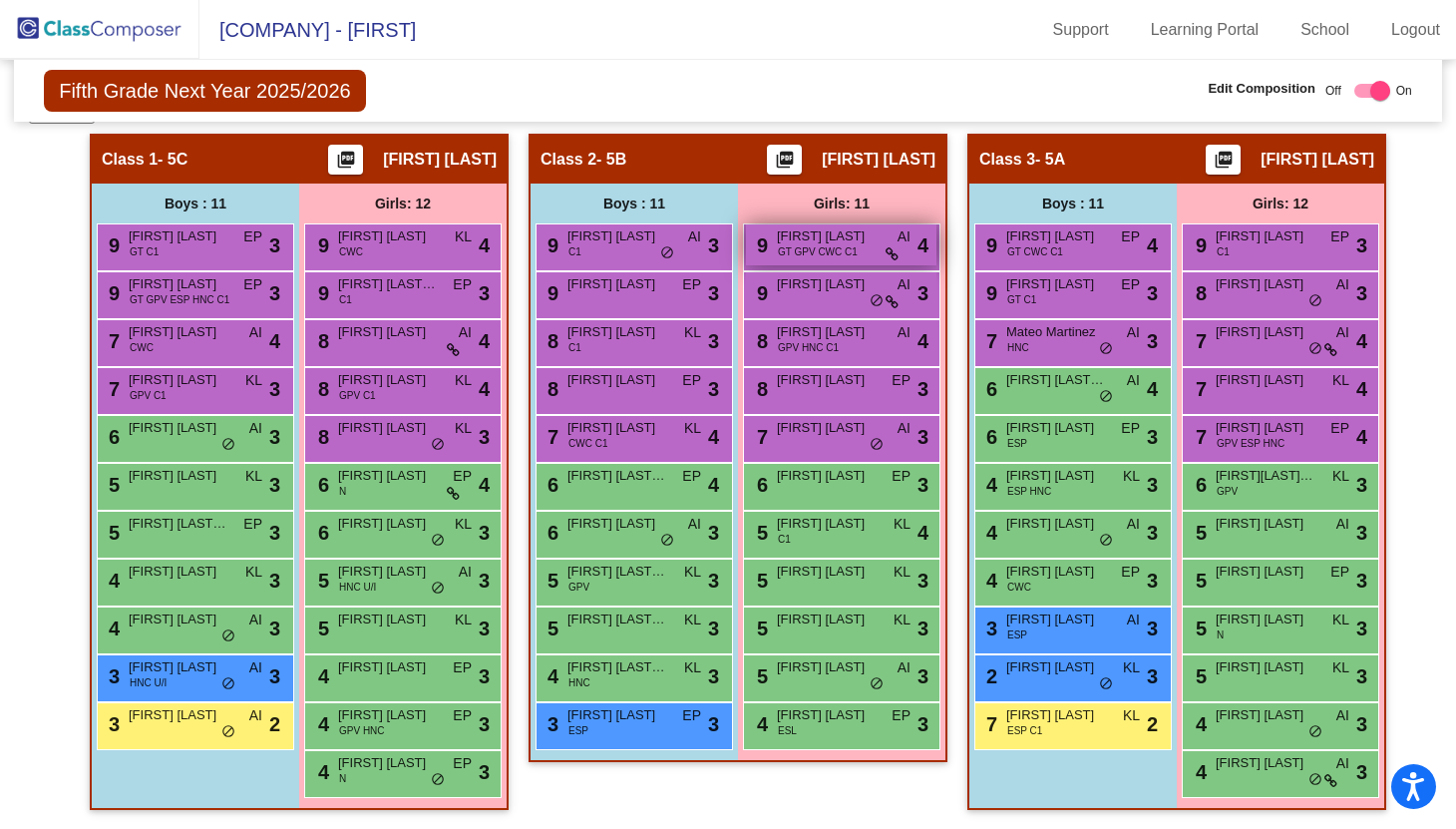click on "[FIRST] [LAST]" at bounding box center [827, 236] 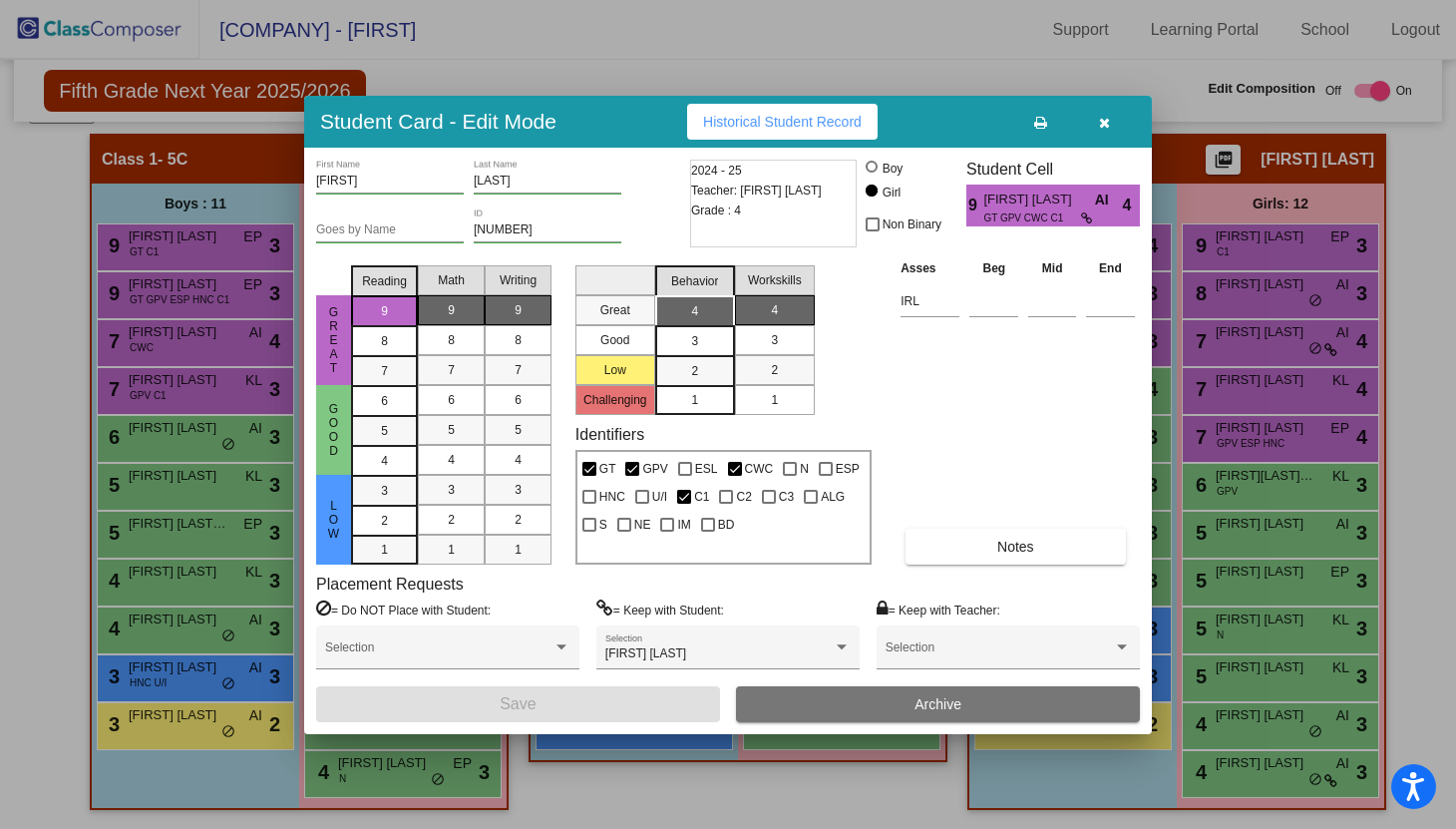 click on "Historical Student Record" at bounding box center [782, 122] 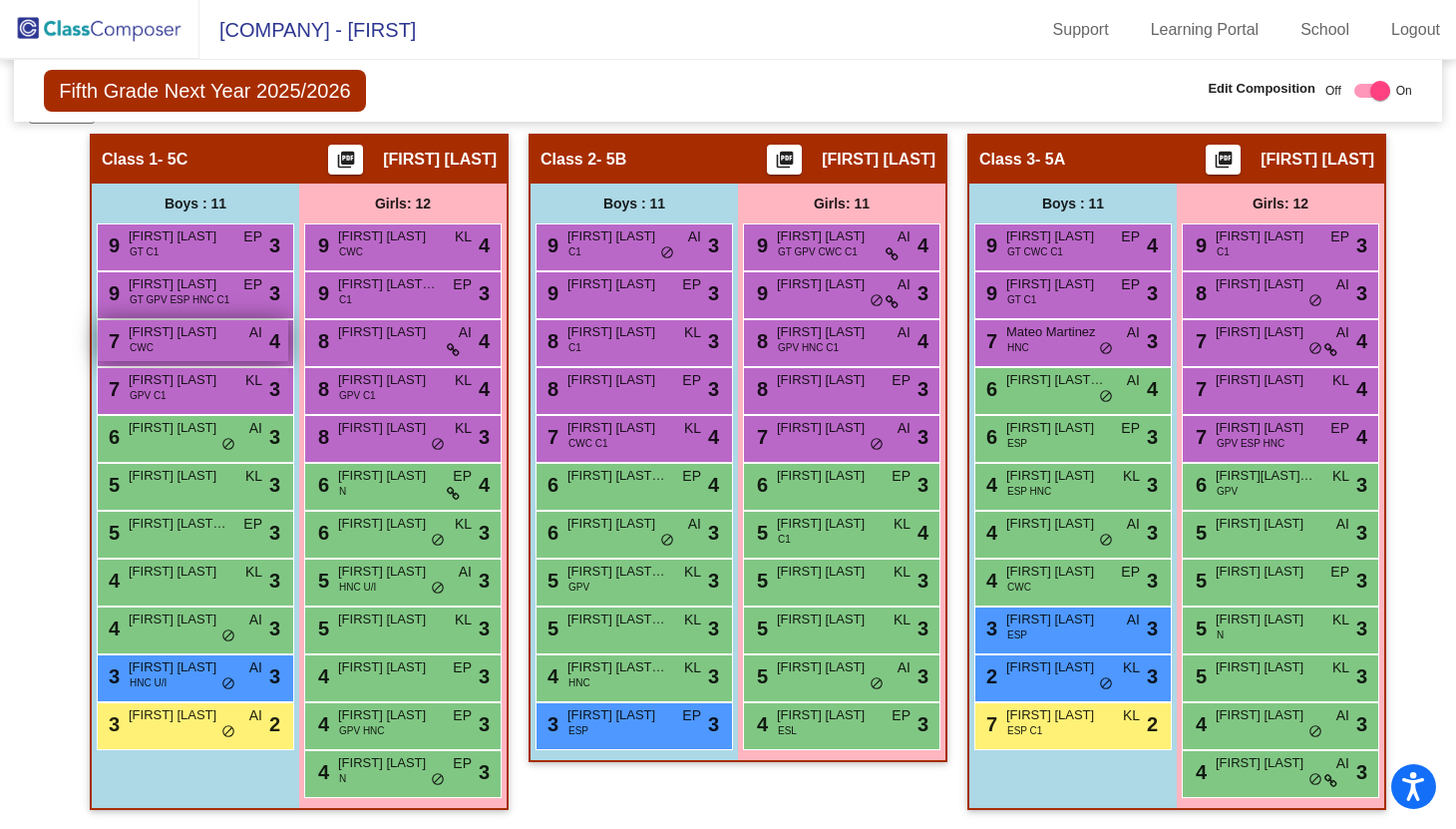 click on "7 [FIRST] [LAST] [GROUP] [BRAND] [STATUS] [CODE]" at bounding box center (192, 340) 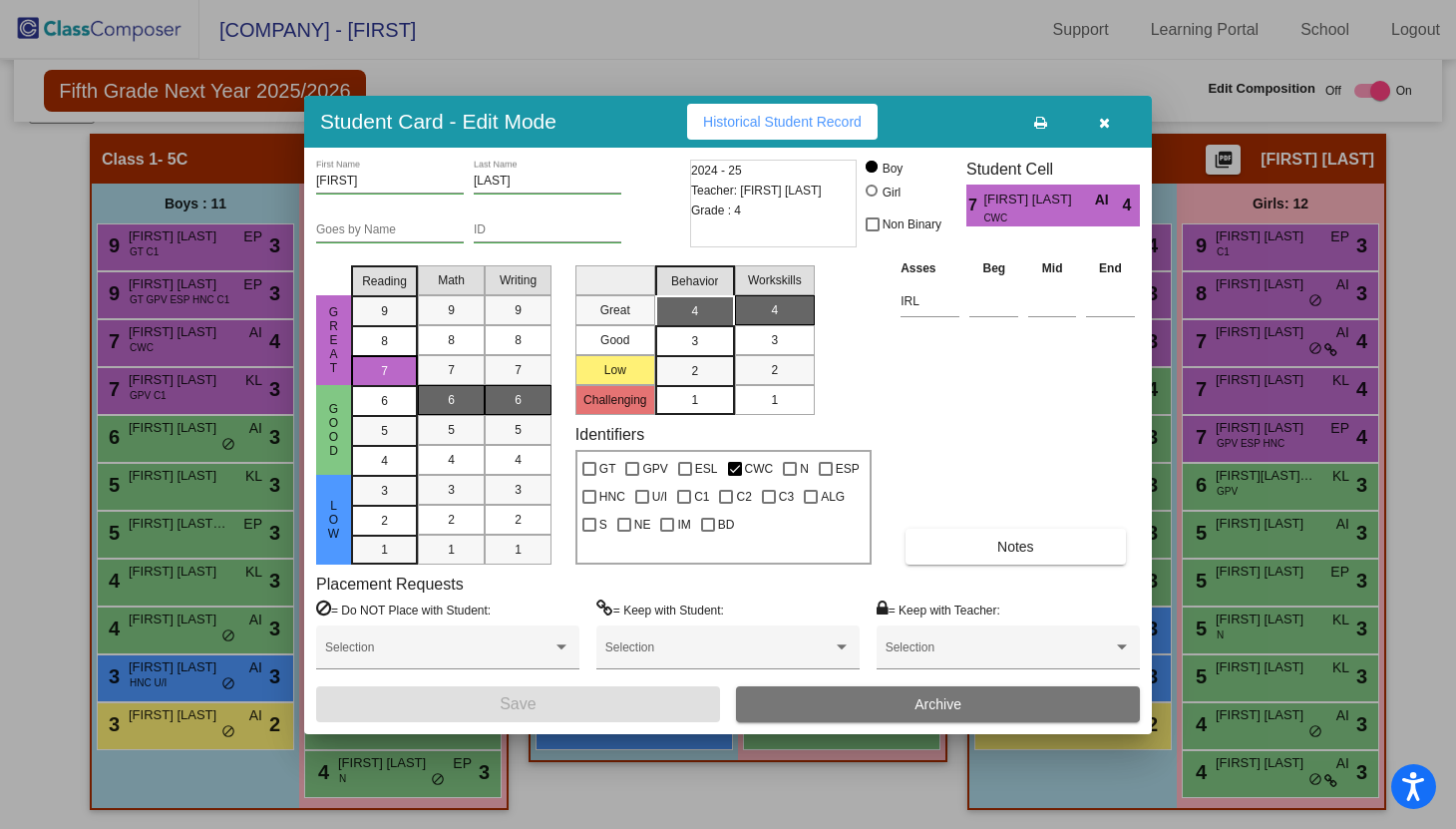 click on "Historical Student Record" at bounding box center [782, 122] 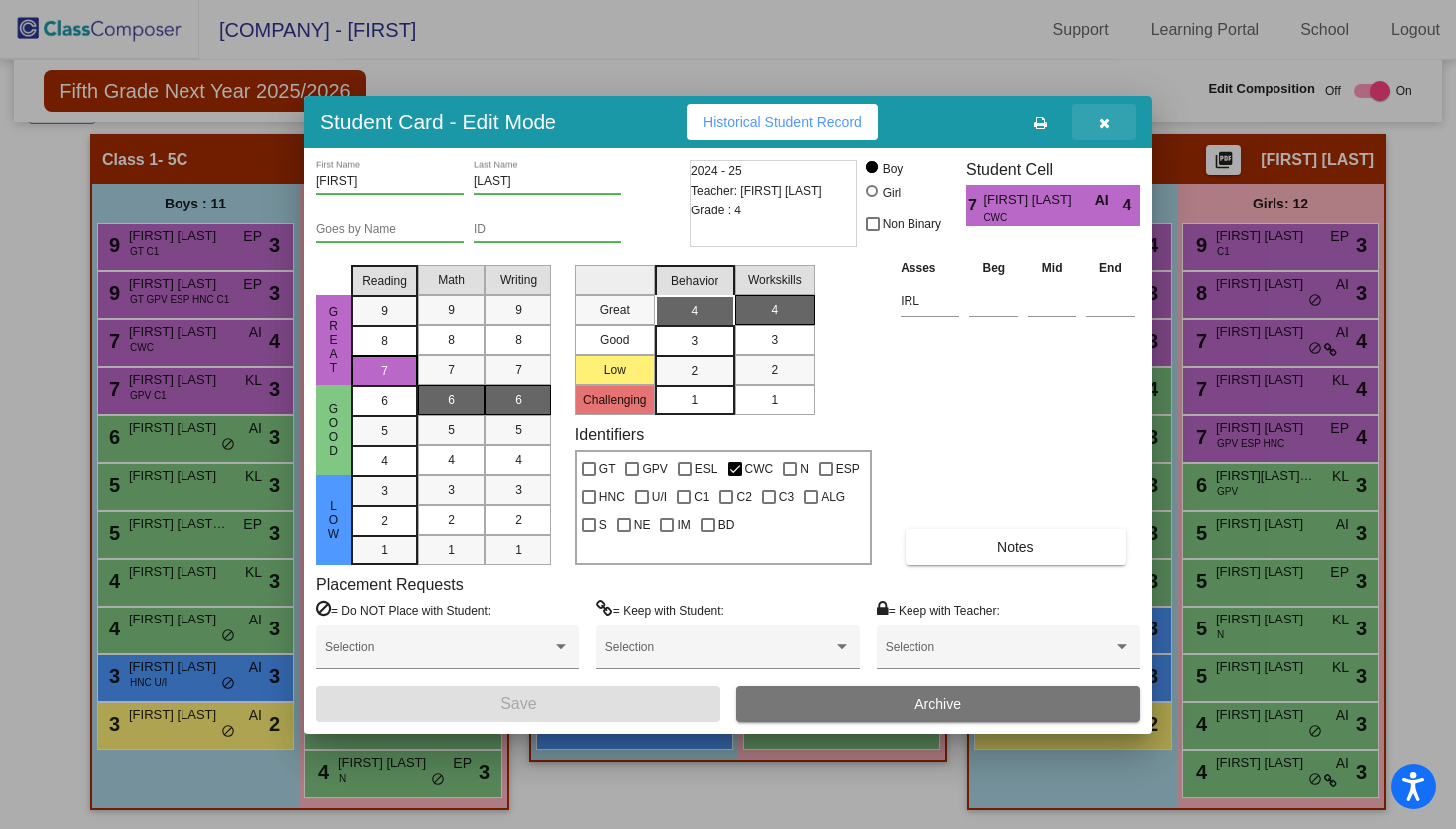 click at bounding box center (1104, 123) 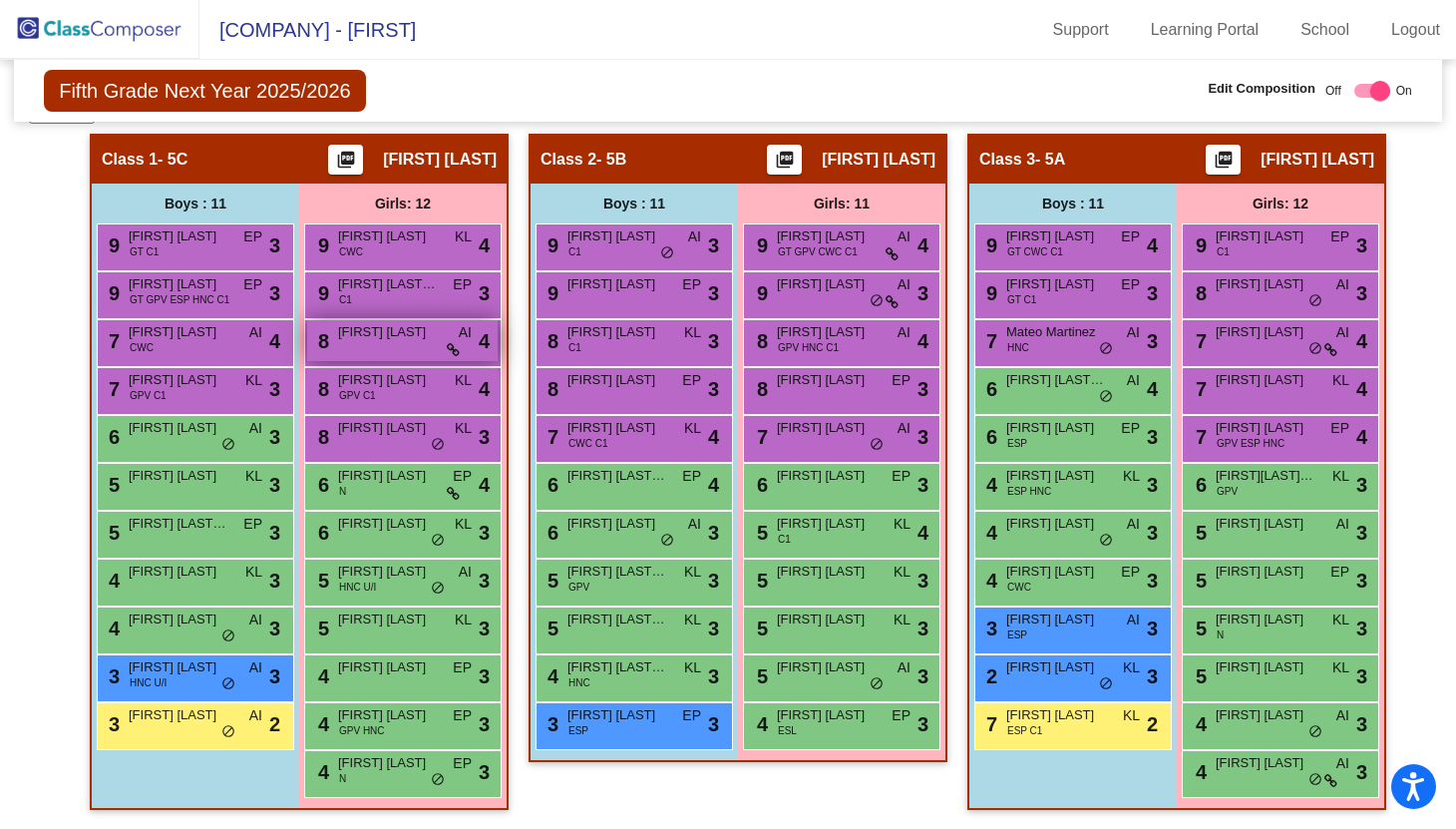 click on "[FIRST] [LAST]" at bounding box center [388, 332] 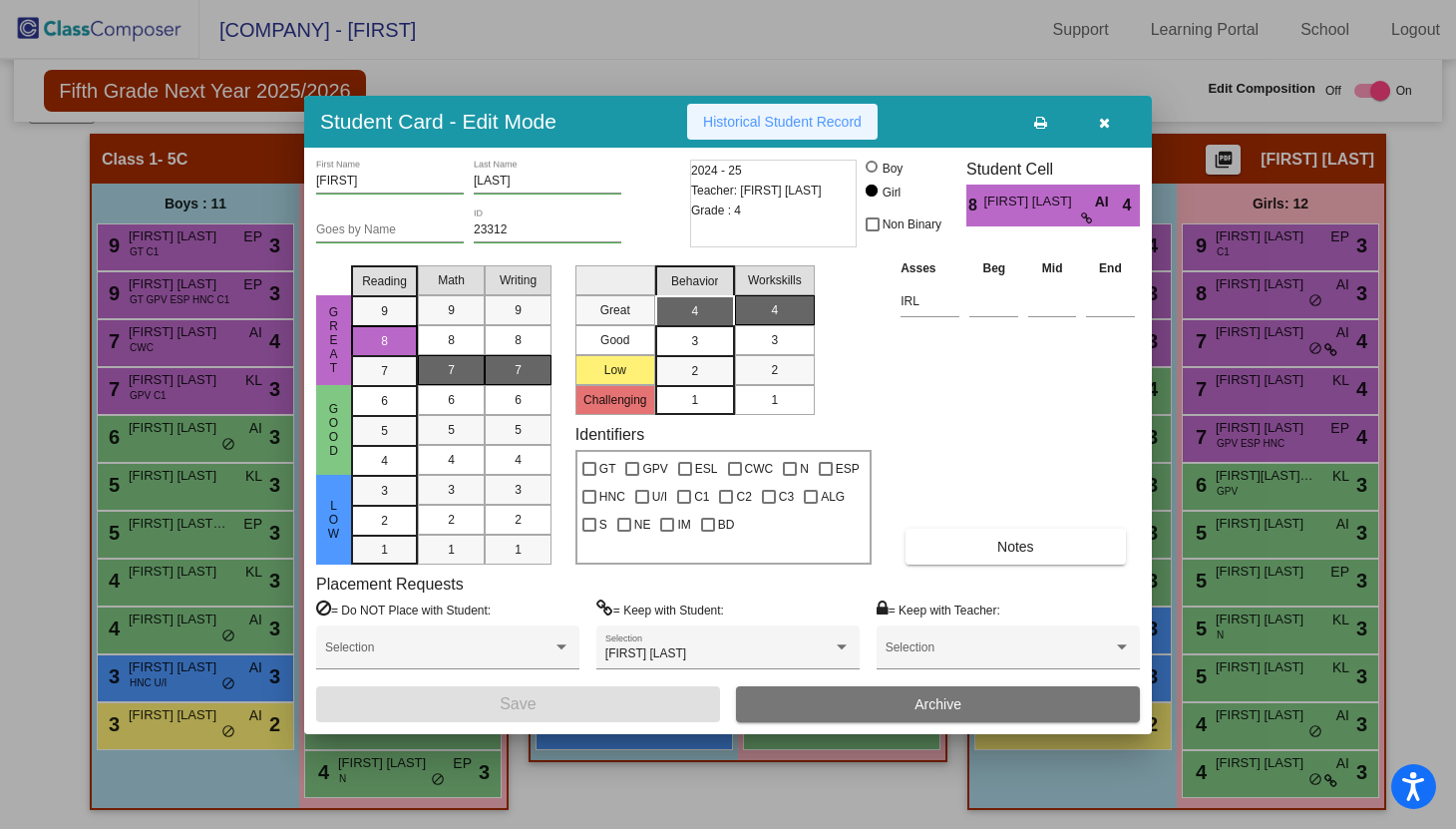 click on "Historical Student Record" at bounding box center [782, 122] 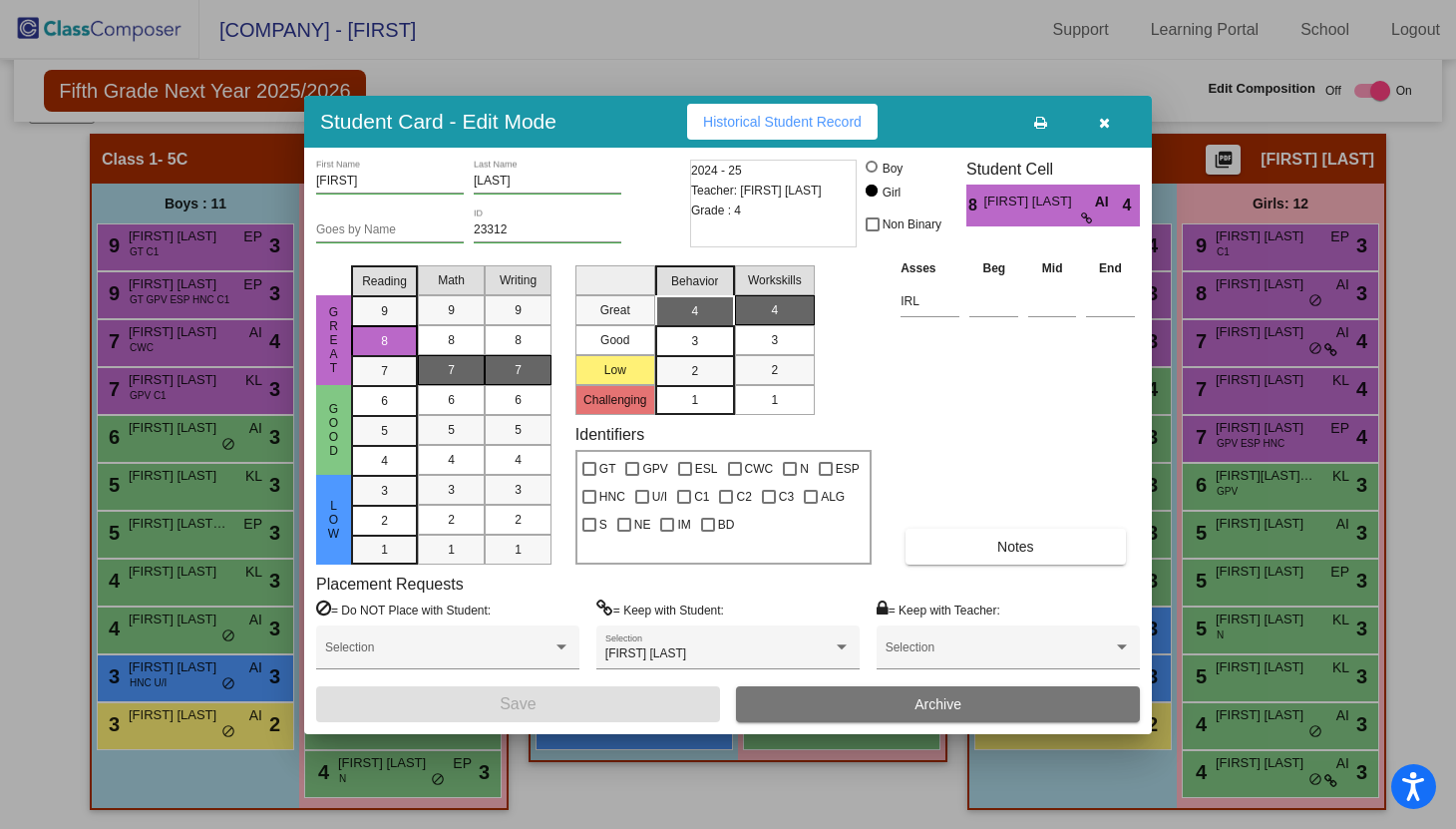 click at bounding box center [1104, 123] 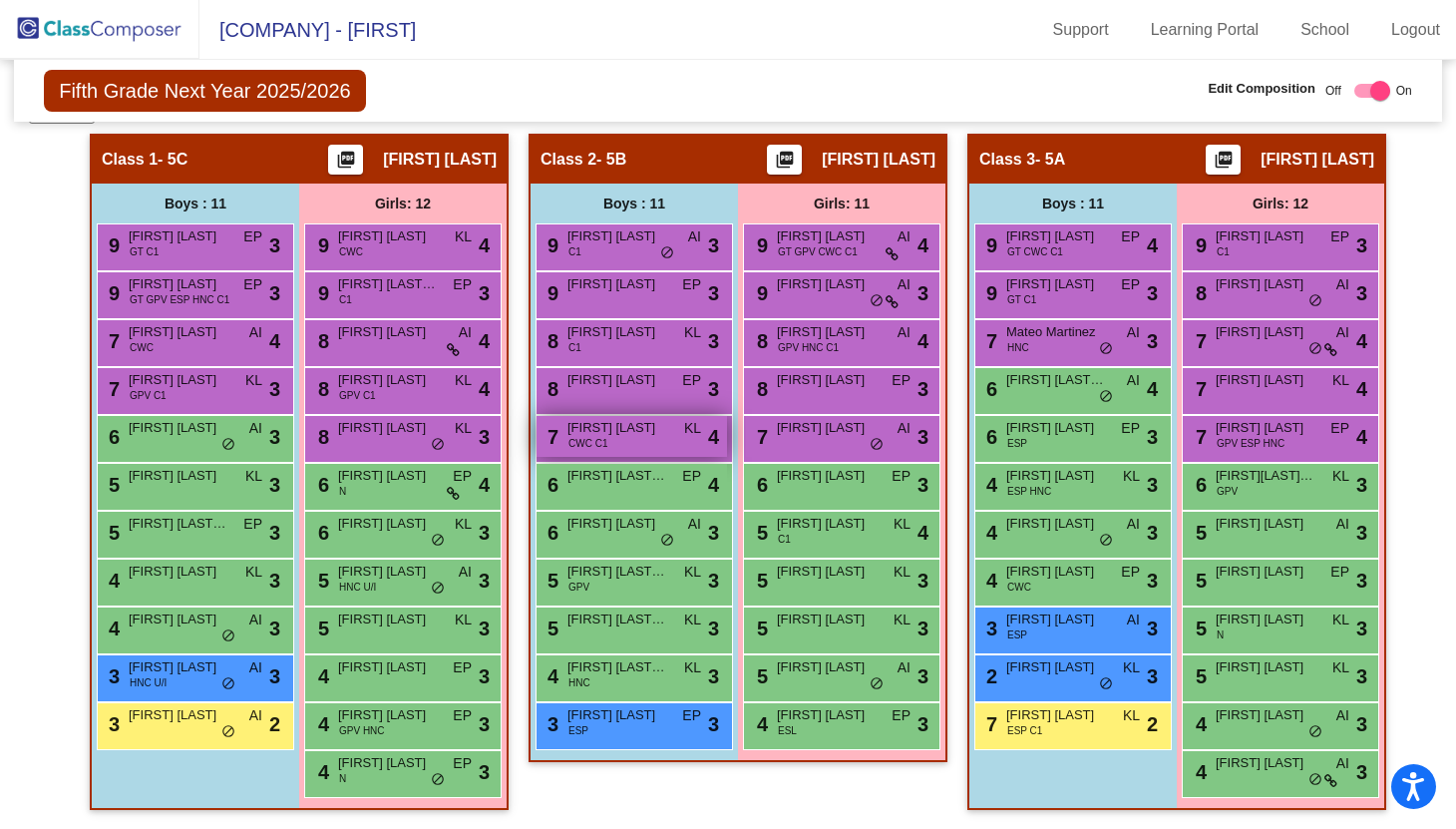 click on "[FIRST] [LAST]" at bounding box center [617, 428] 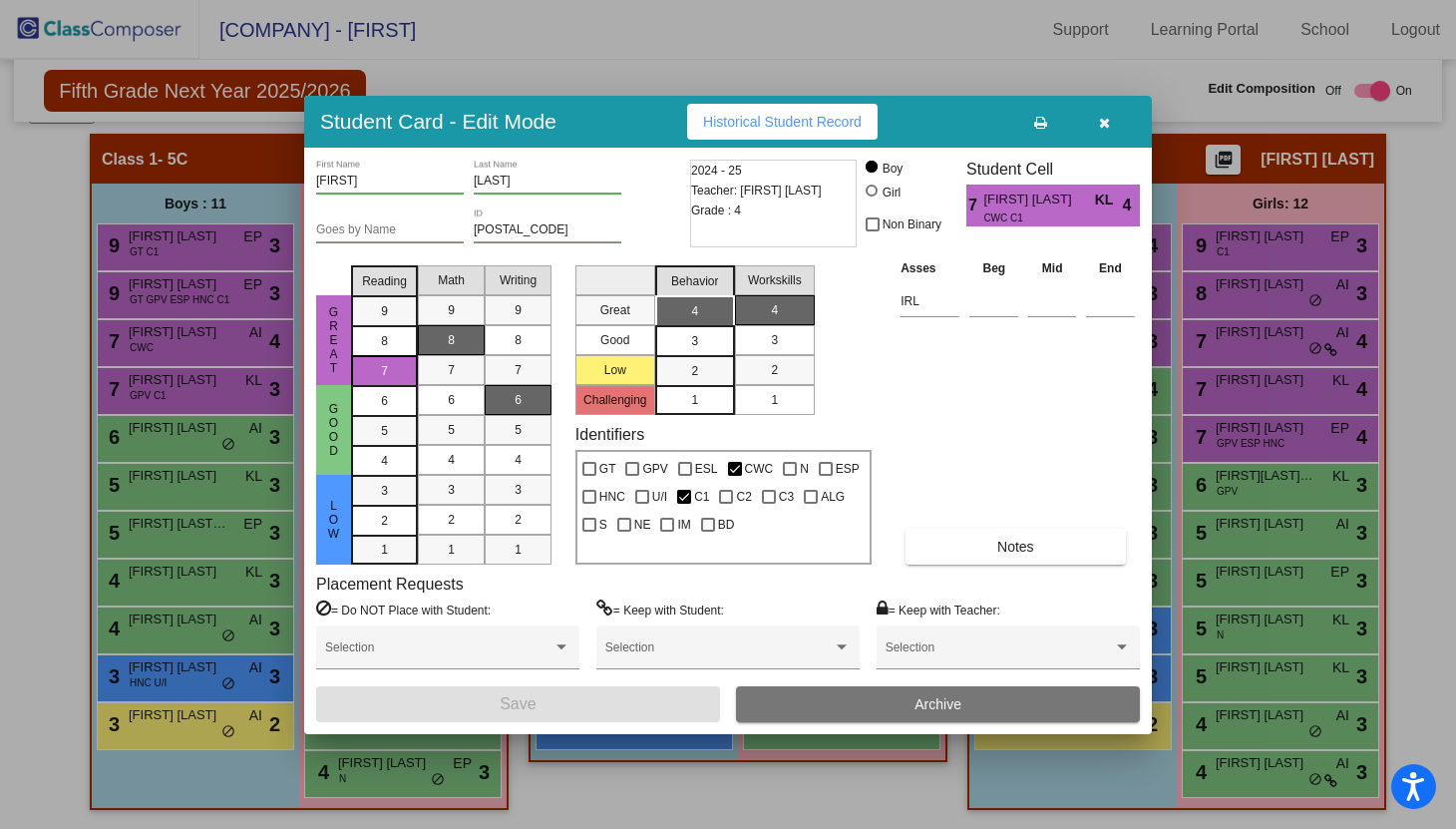 click on "Historical Student Record" at bounding box center [782, 122] 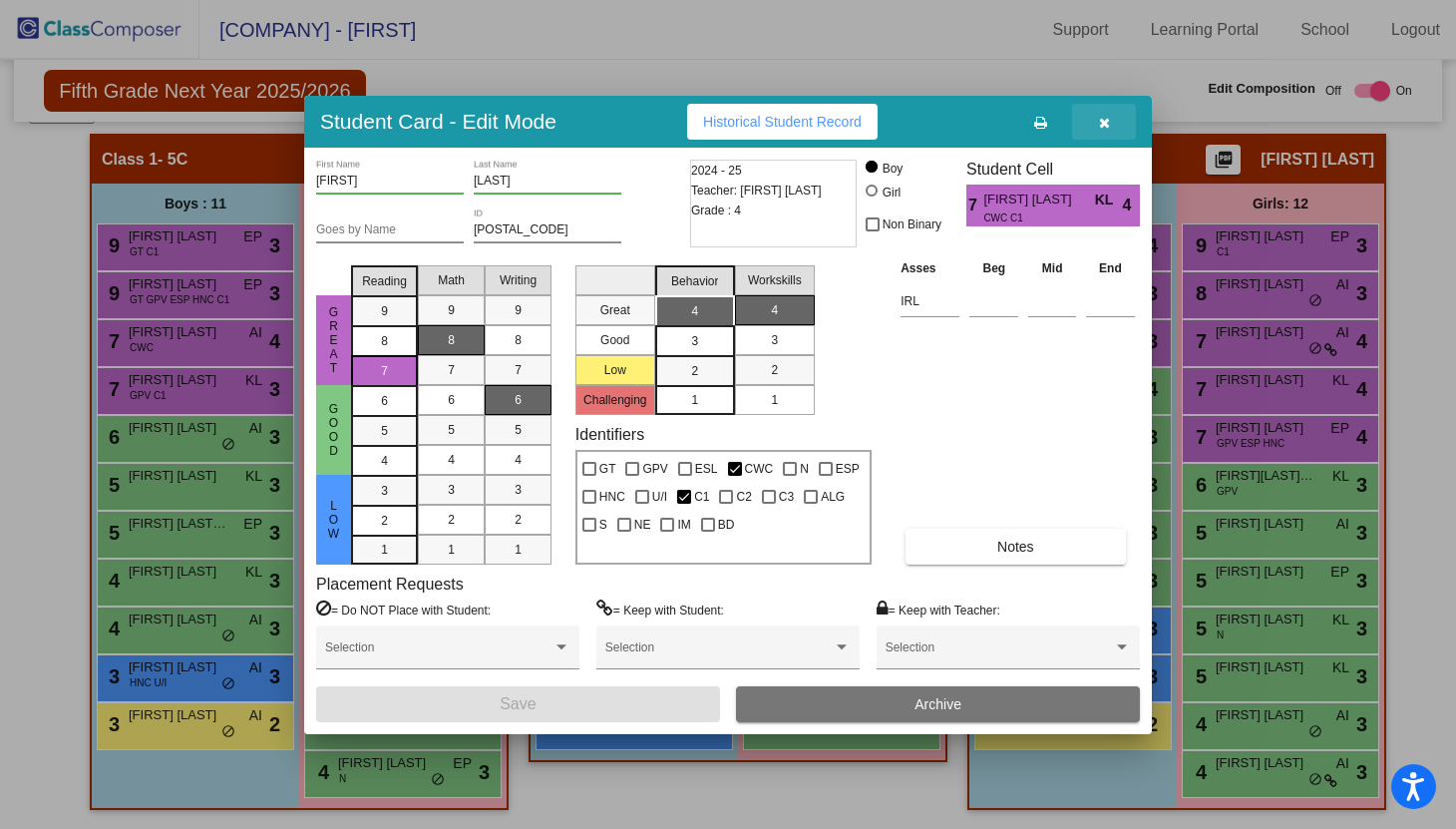 click at bounding box center (1104, 123) 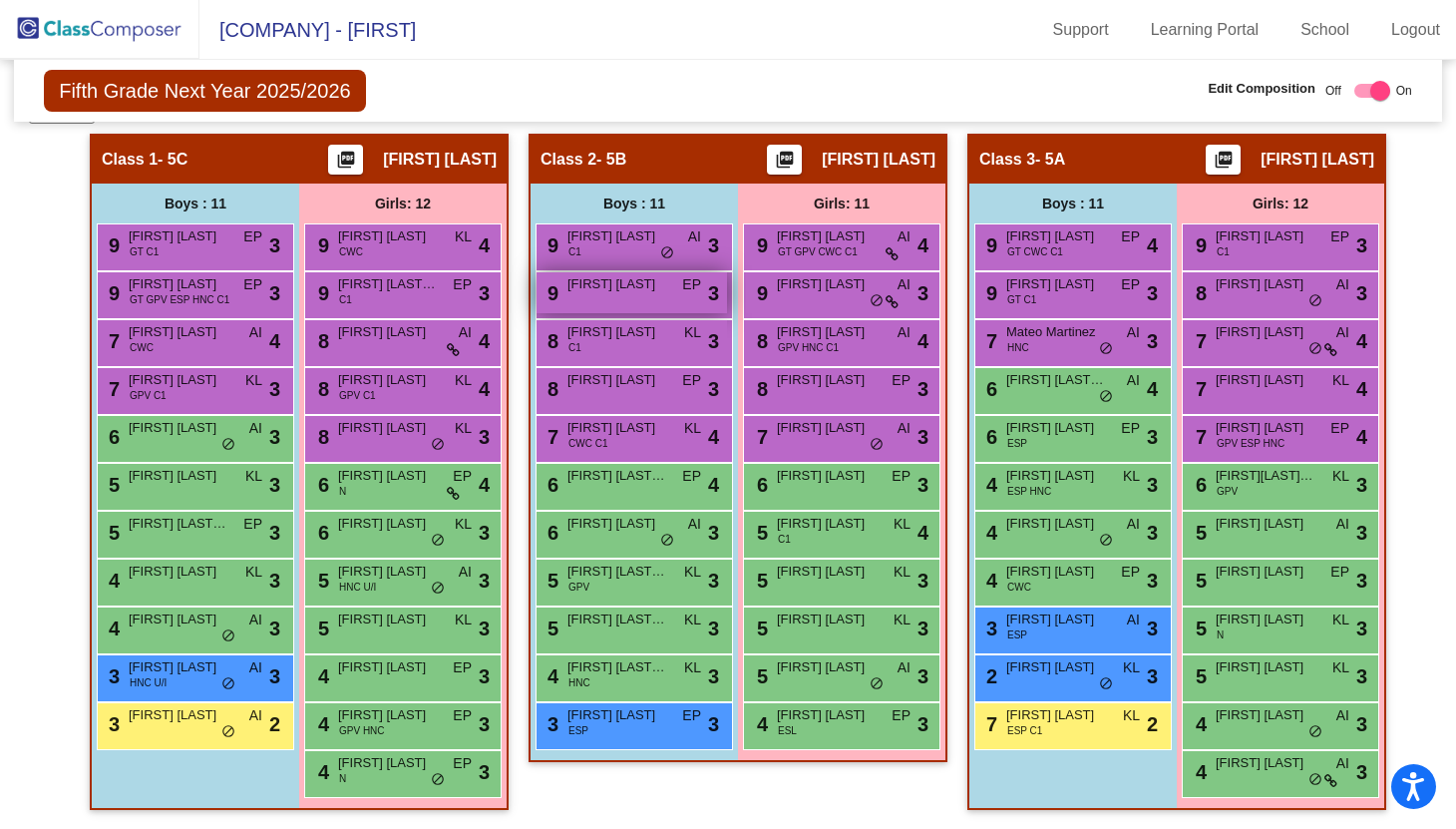 click on "9 [FIRST] [LAST] [GROUP] [STATUS] [CODE]" at bounding box center (631, 292) 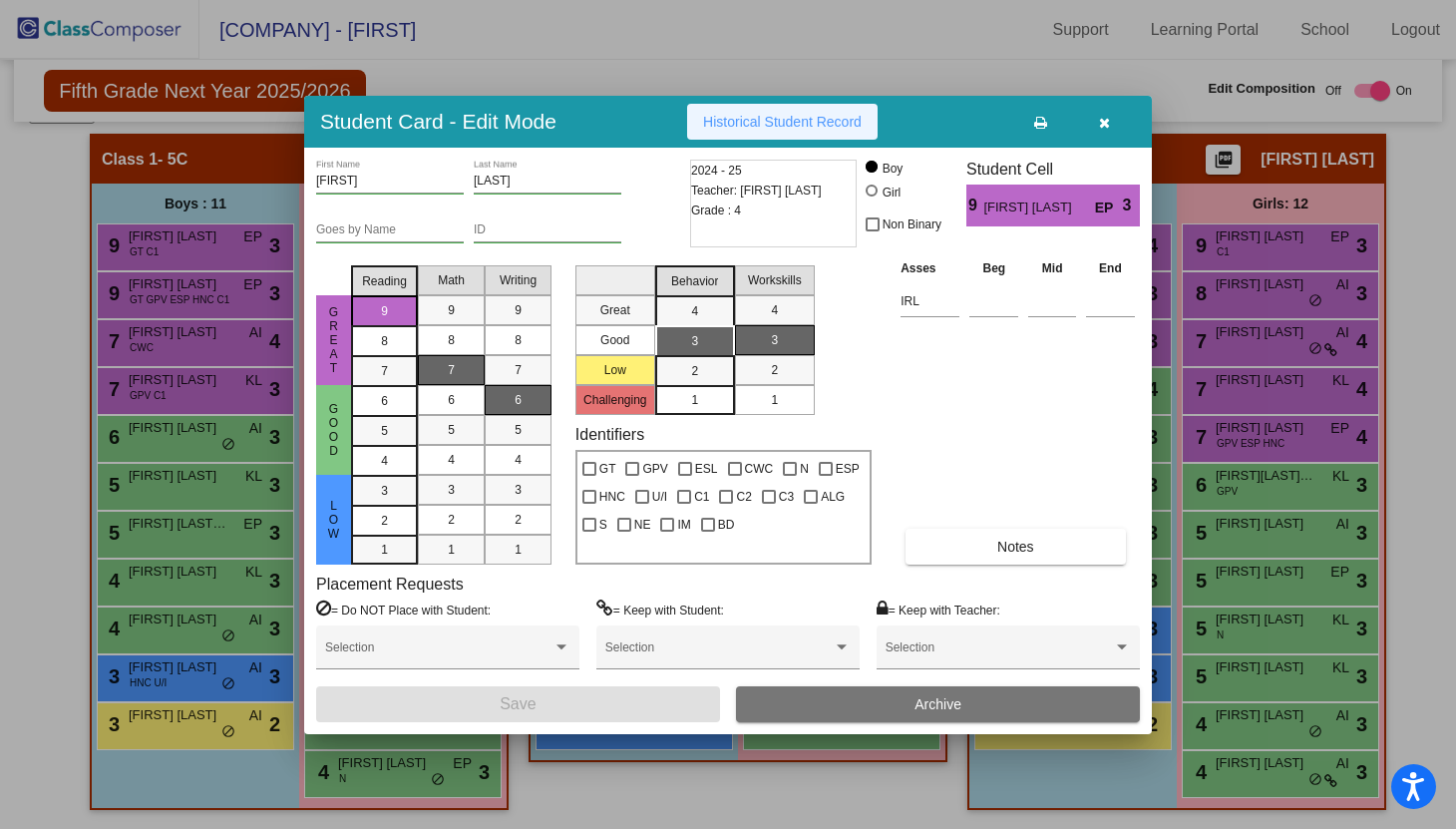 click on "Historical Student Record" at bounding box center [782, 122] 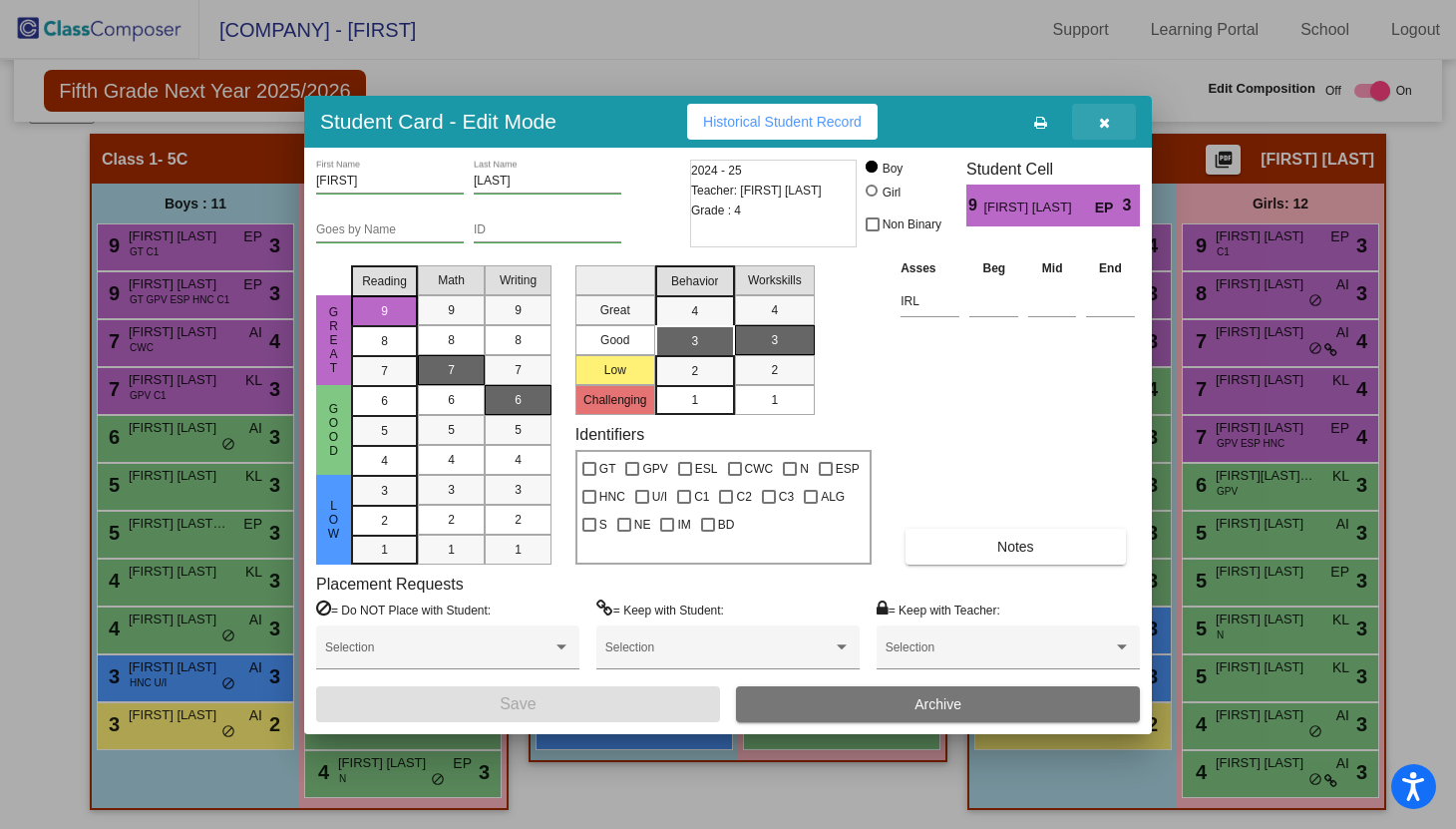 click at bounding box center [1104, 122] 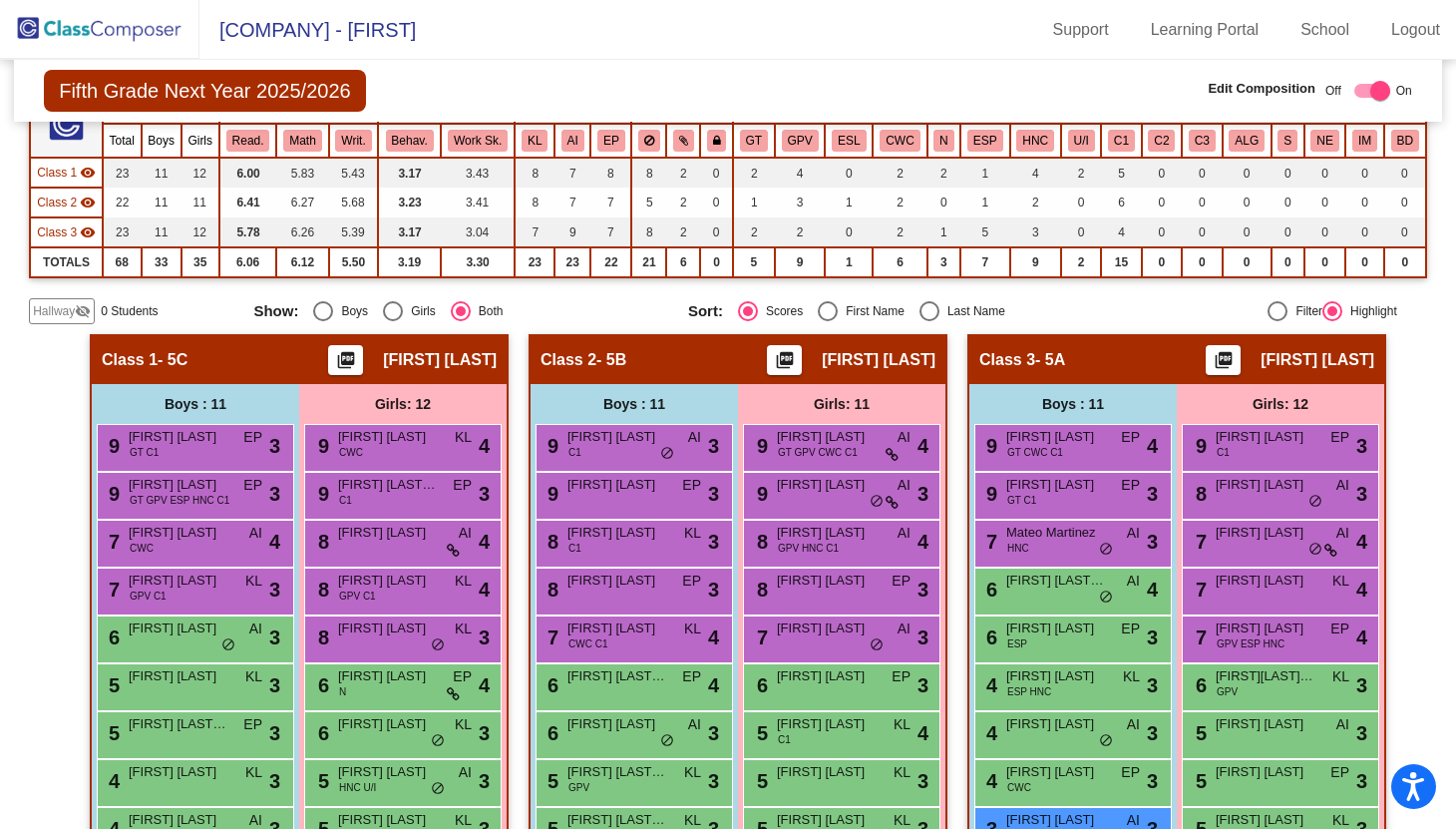 scroll, scrollTop: 0, scrollLeft: 0, axis: both 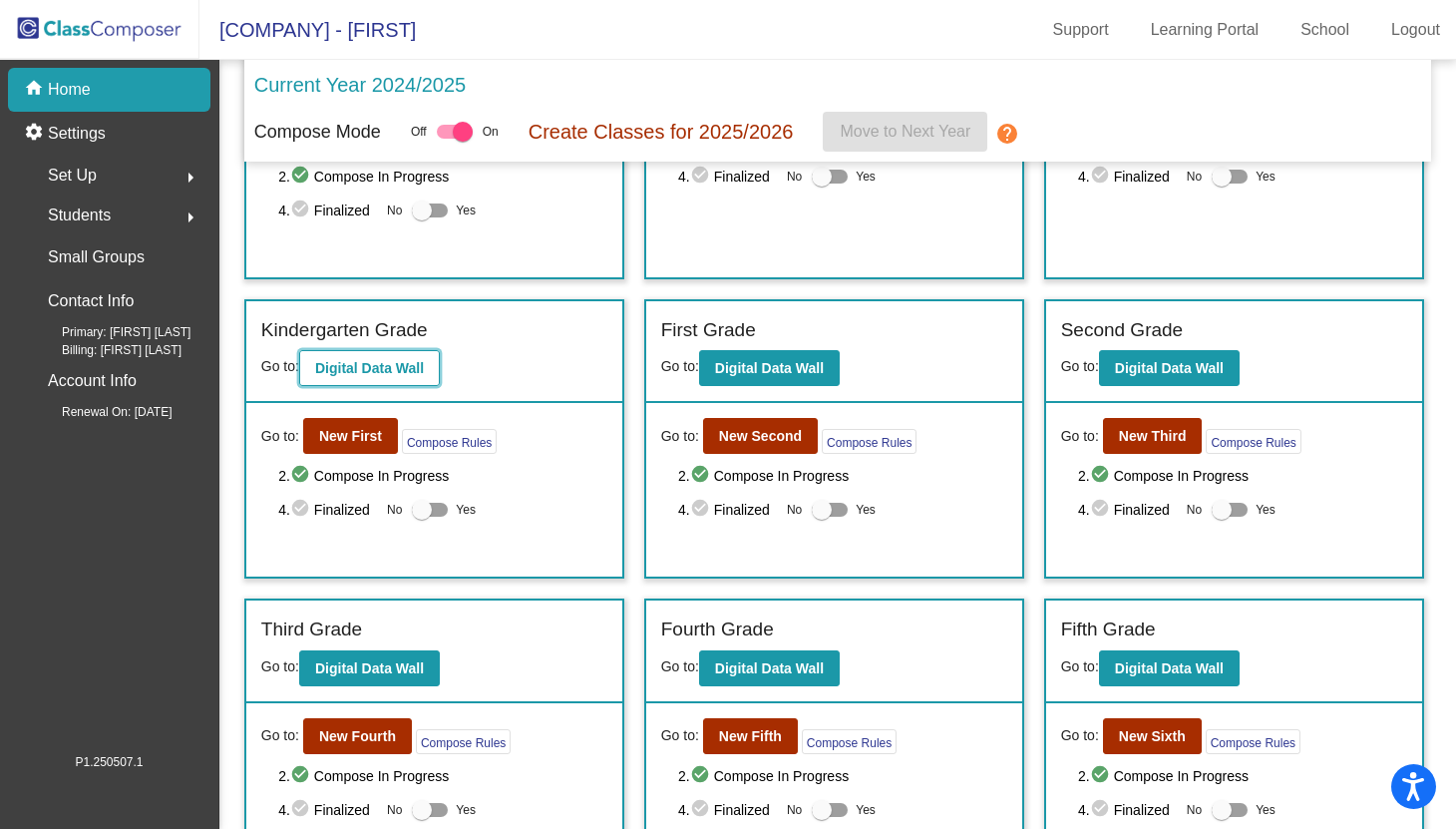 click on "Digital Data Wall" 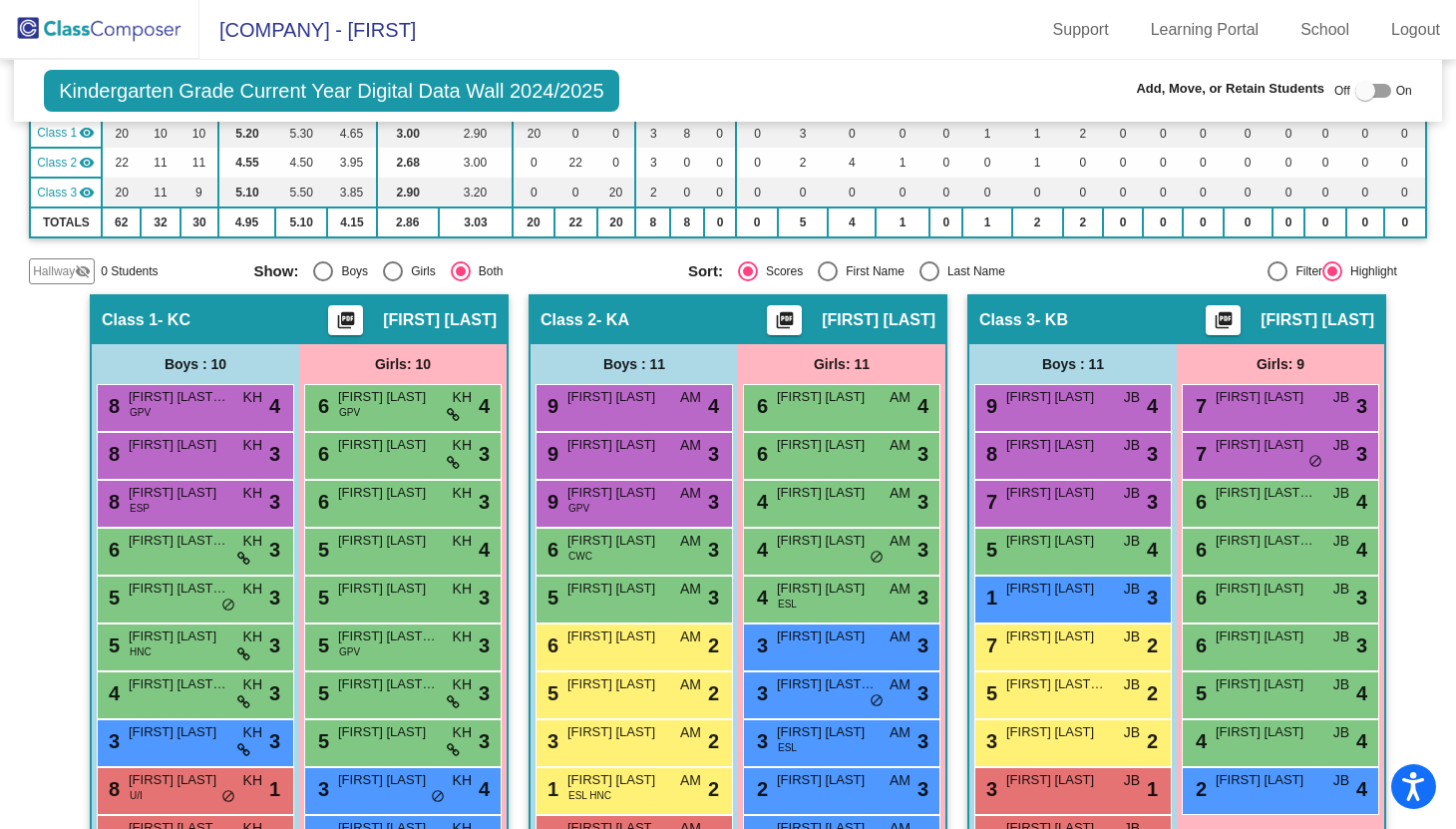 scroll, scrollTop: 350, scrollLeft: 0, axis: vertical 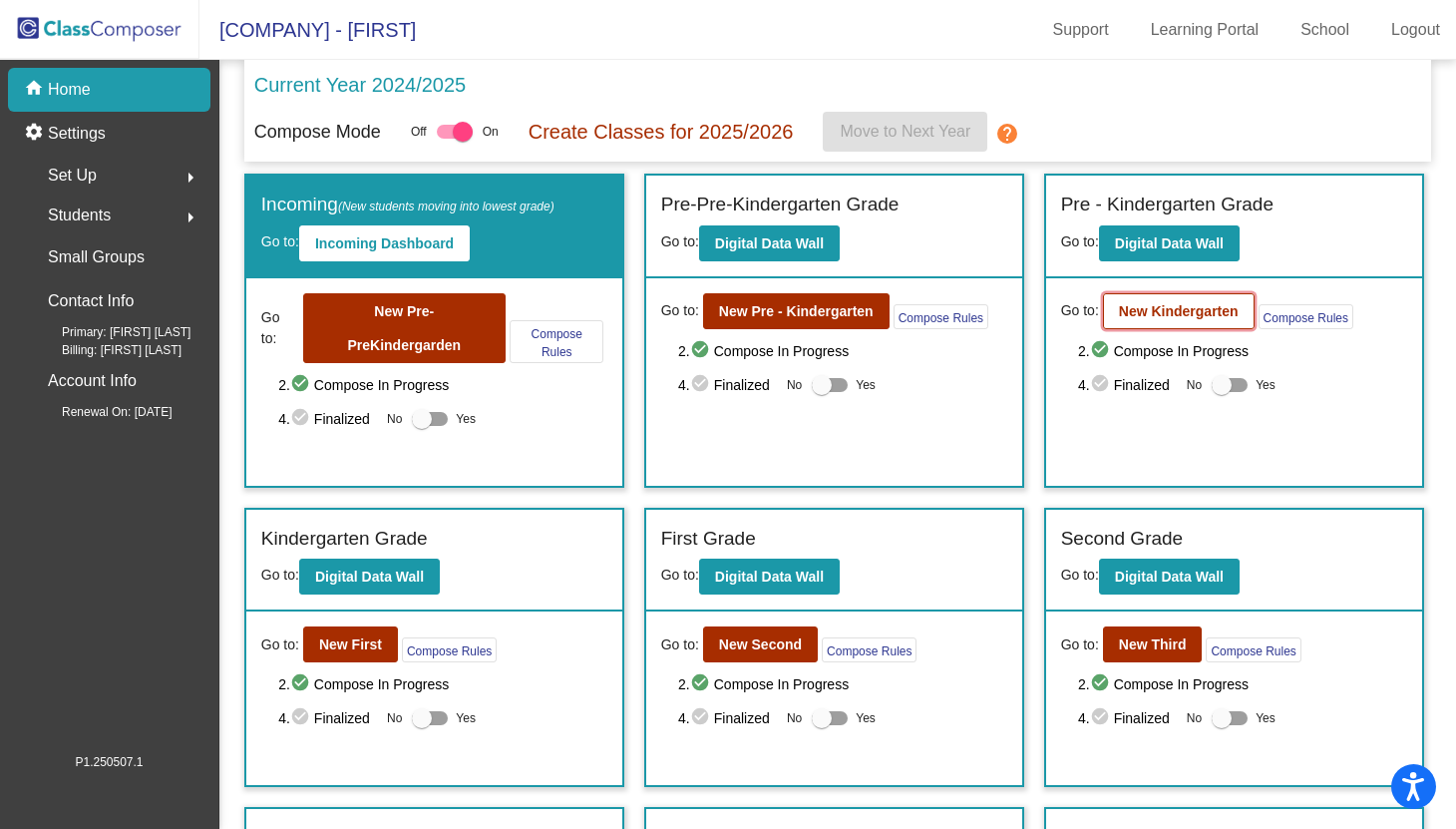 click on "New Kindergarten" 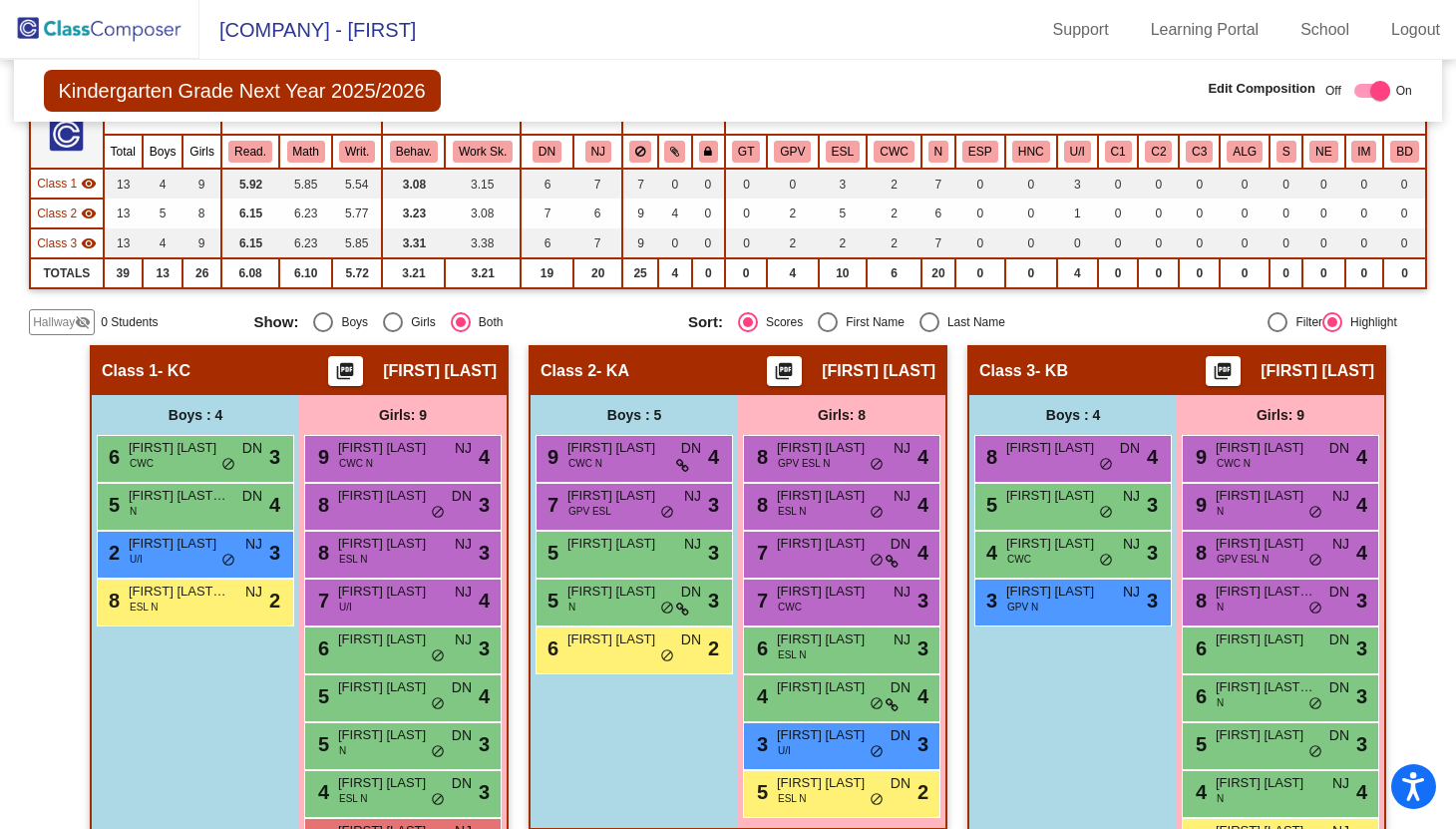 scroll, scrollTop: 208, scrollLeft: 0, axis: vertical 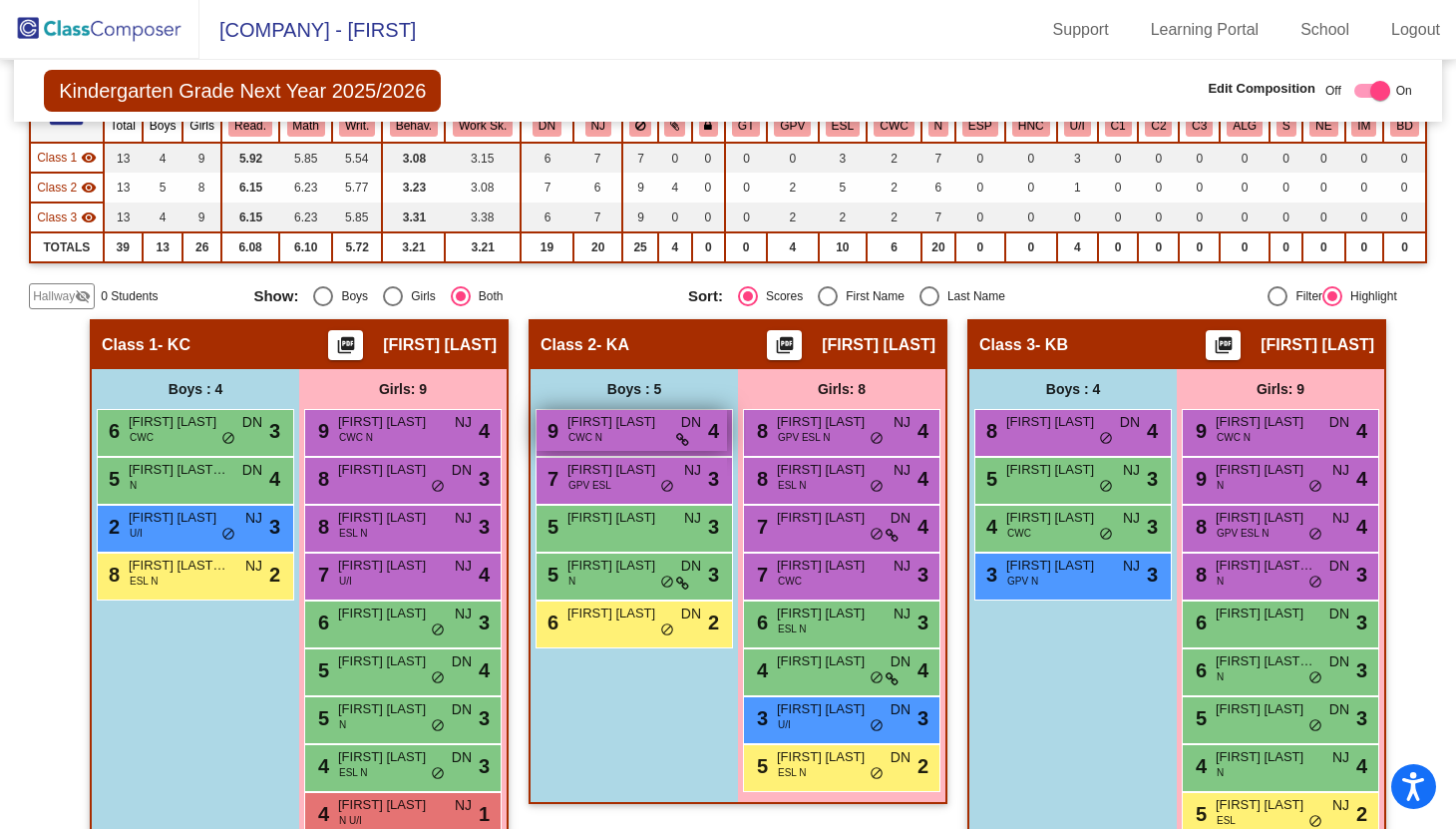 click on "[FIRST] [LAST]" at bounding box center [617, 422] 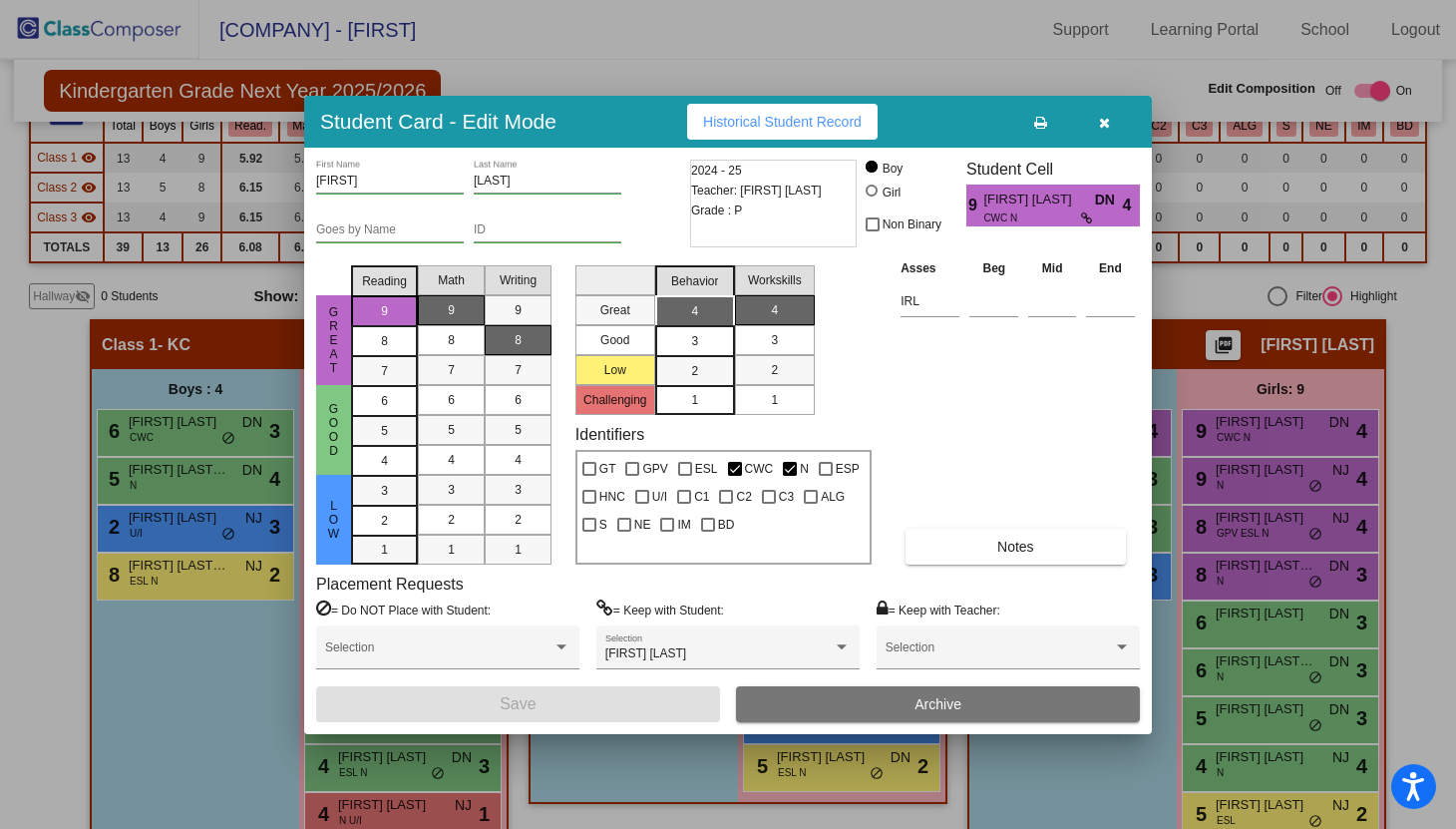 scroll, scrollTop: 0, scrollLeft: 0, axis: both 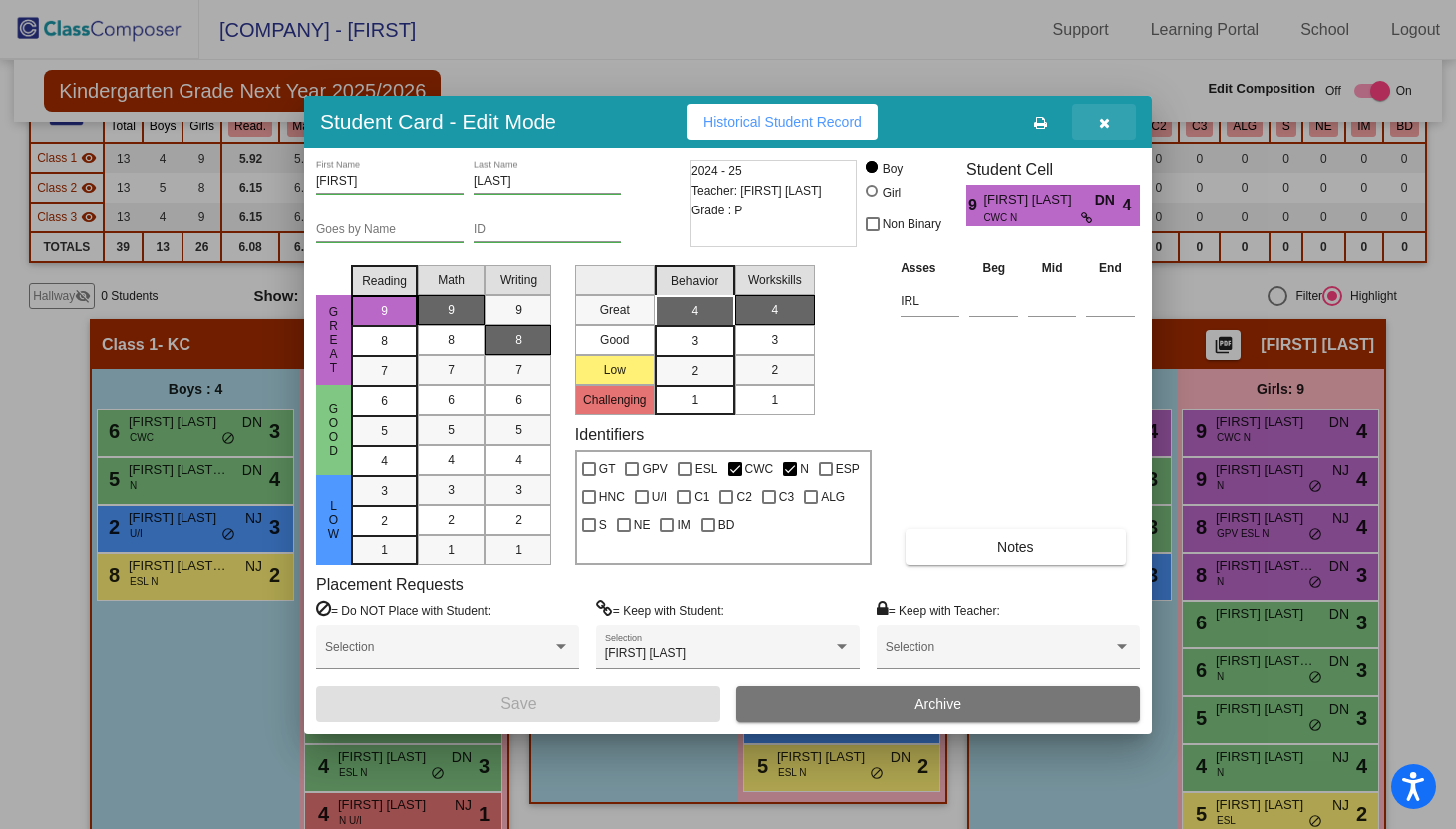 click at bounding box center [1104, 123] 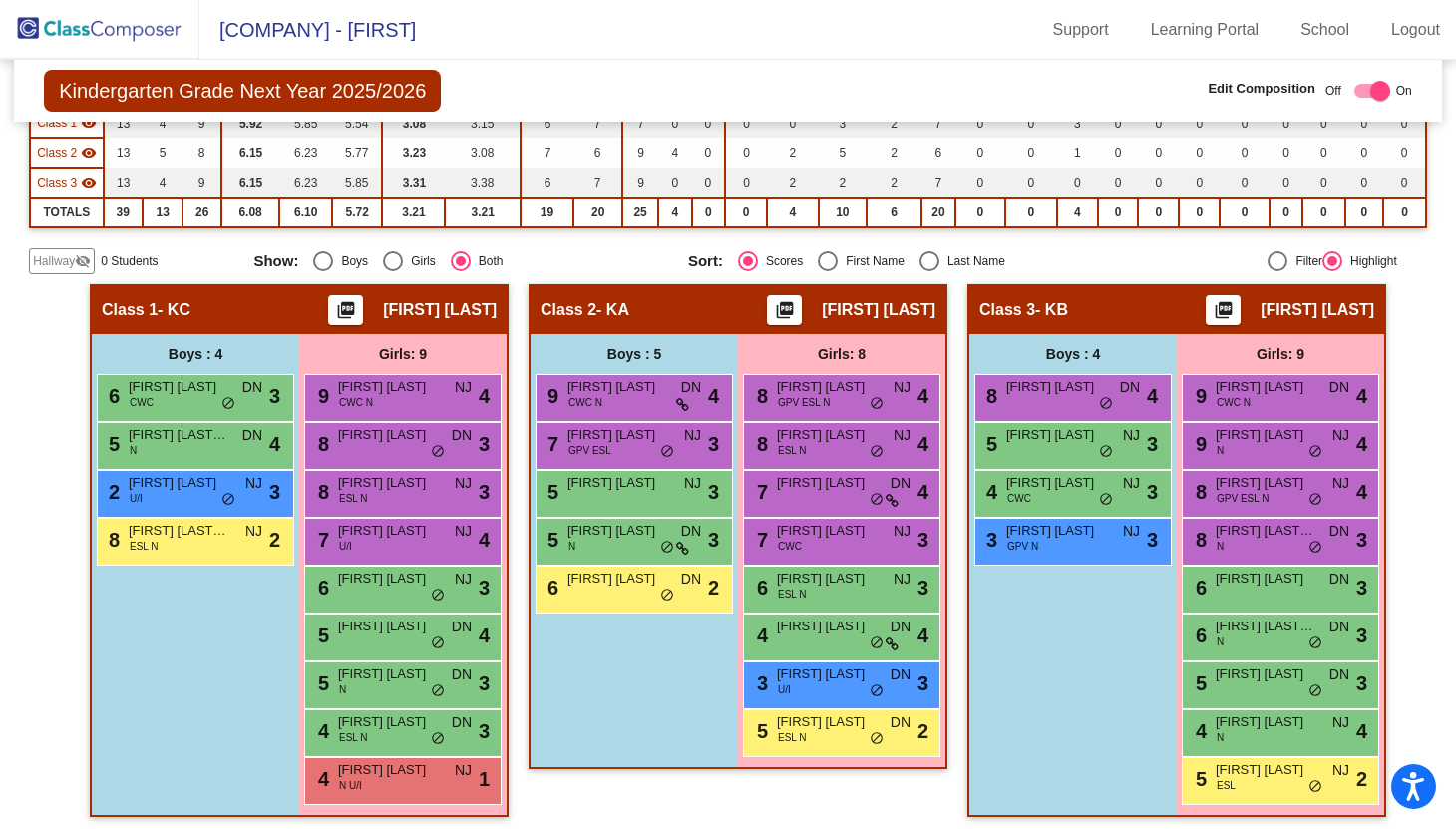 scroll, scrollTop: 250, scrollLeft: 0, axis: vertical 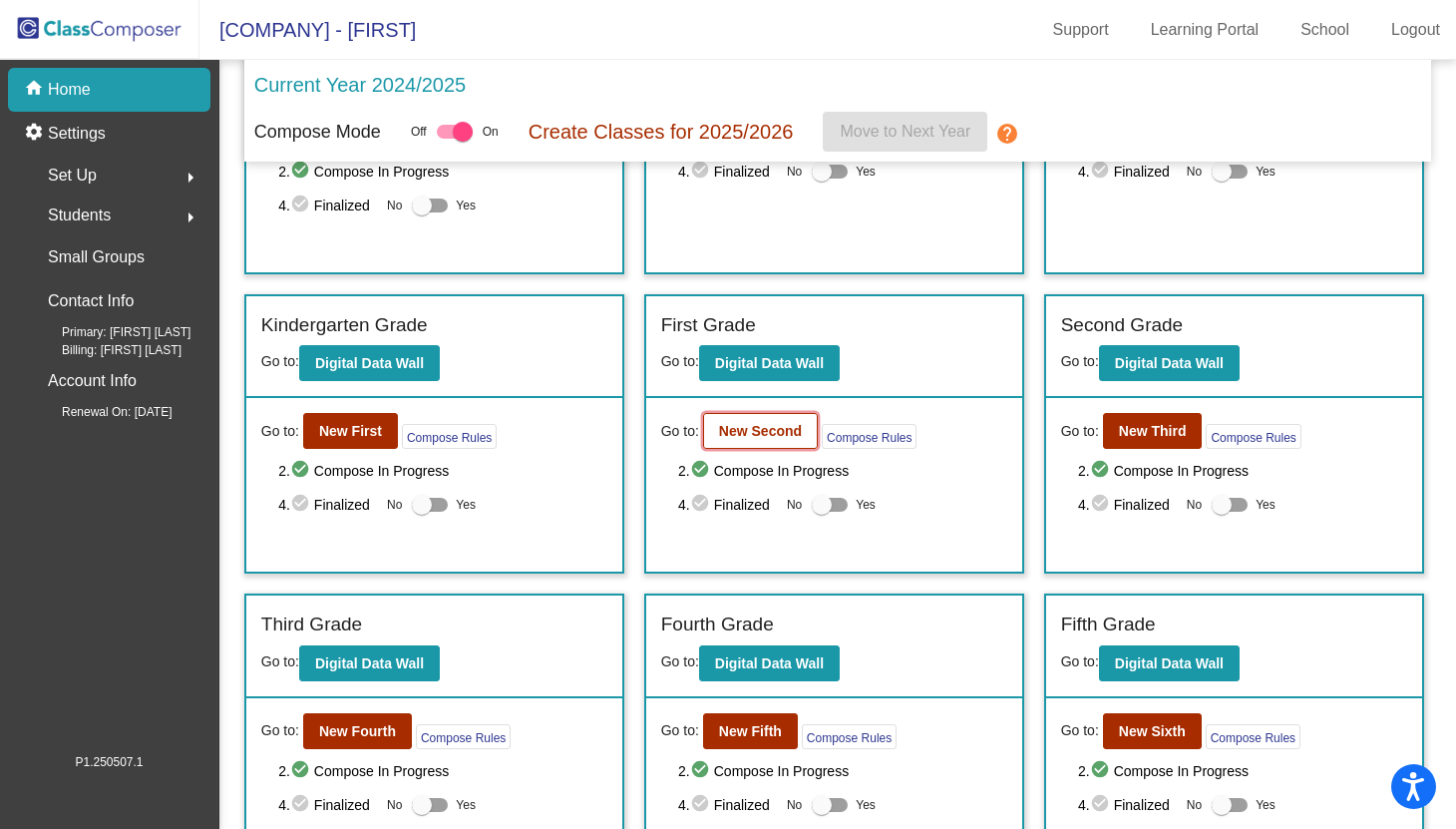 click on "New Second" 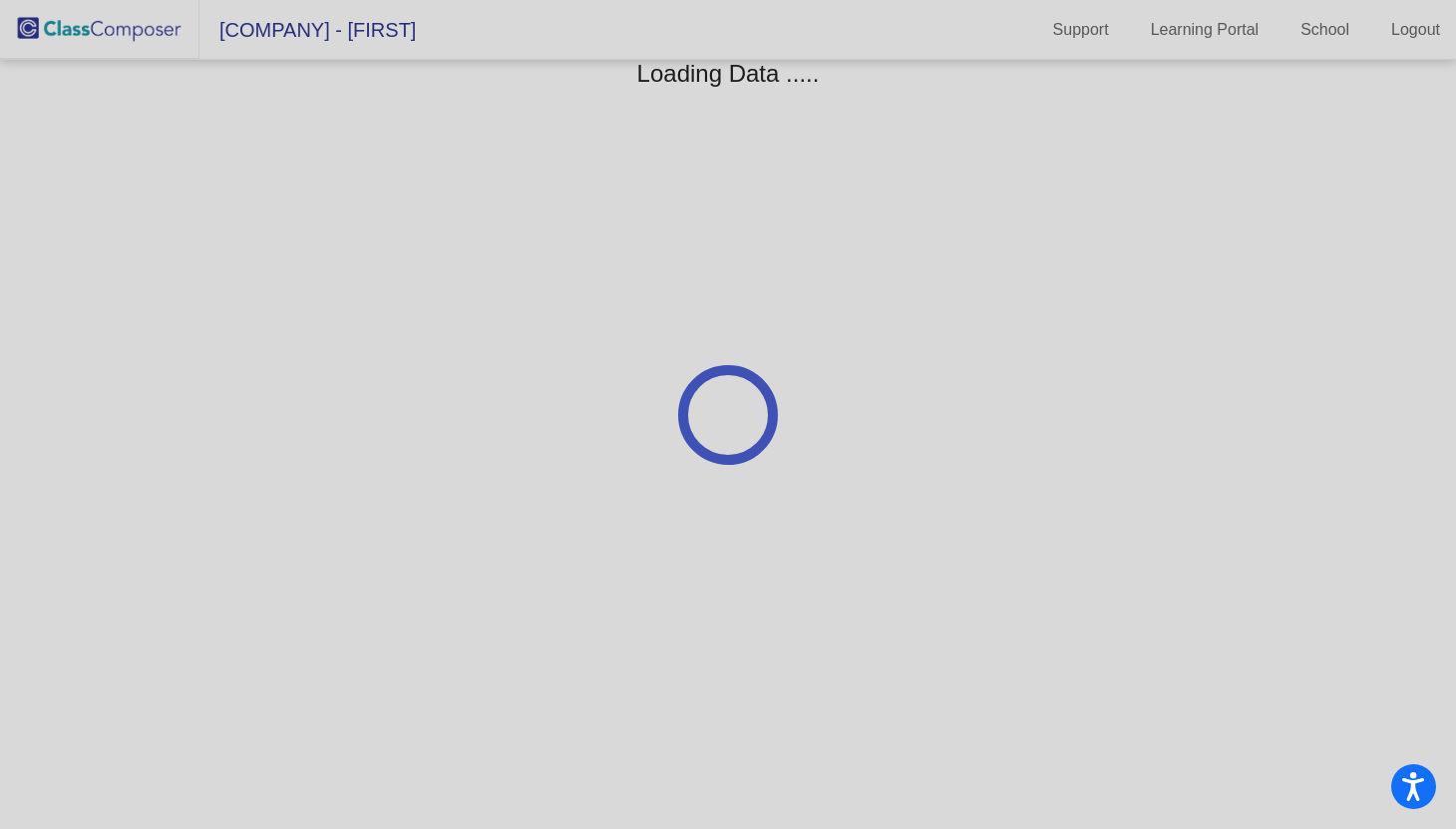 scroll, scrollTop: 0, scrollLeft: 0, axis: both 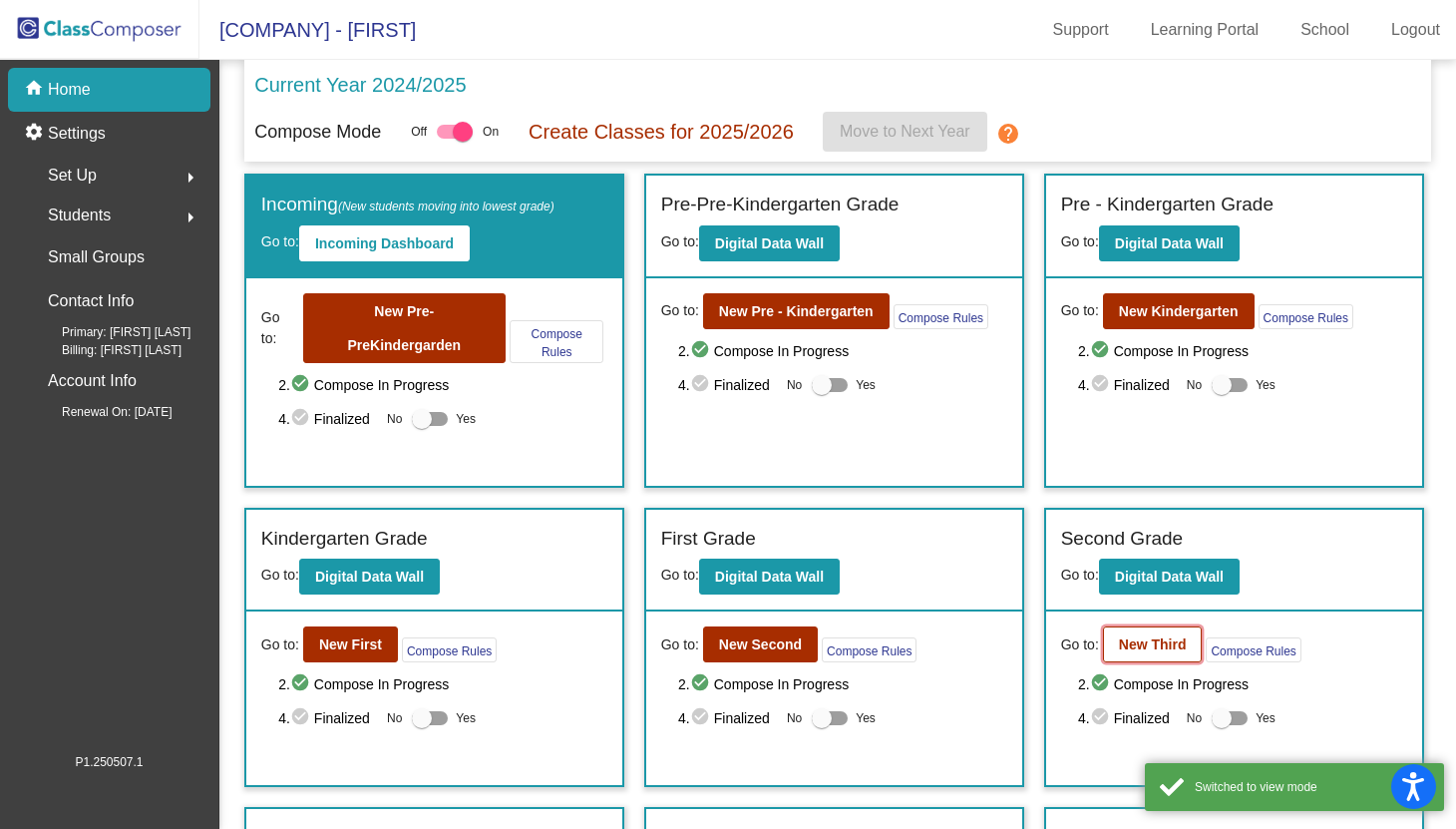 click on "New Third" 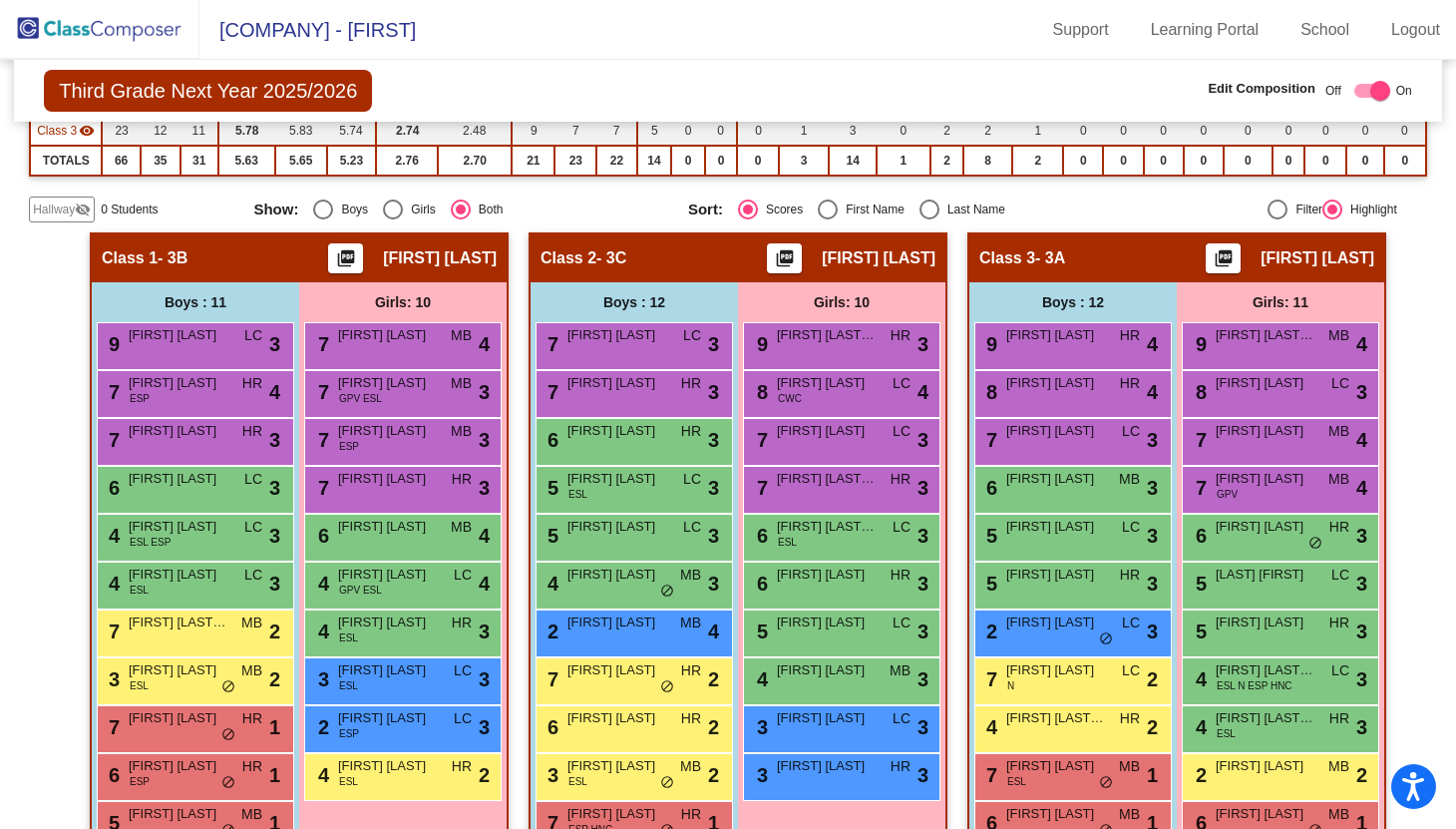 scroll, scrollTop: 296, scrollLeft: 0, axis: vertical 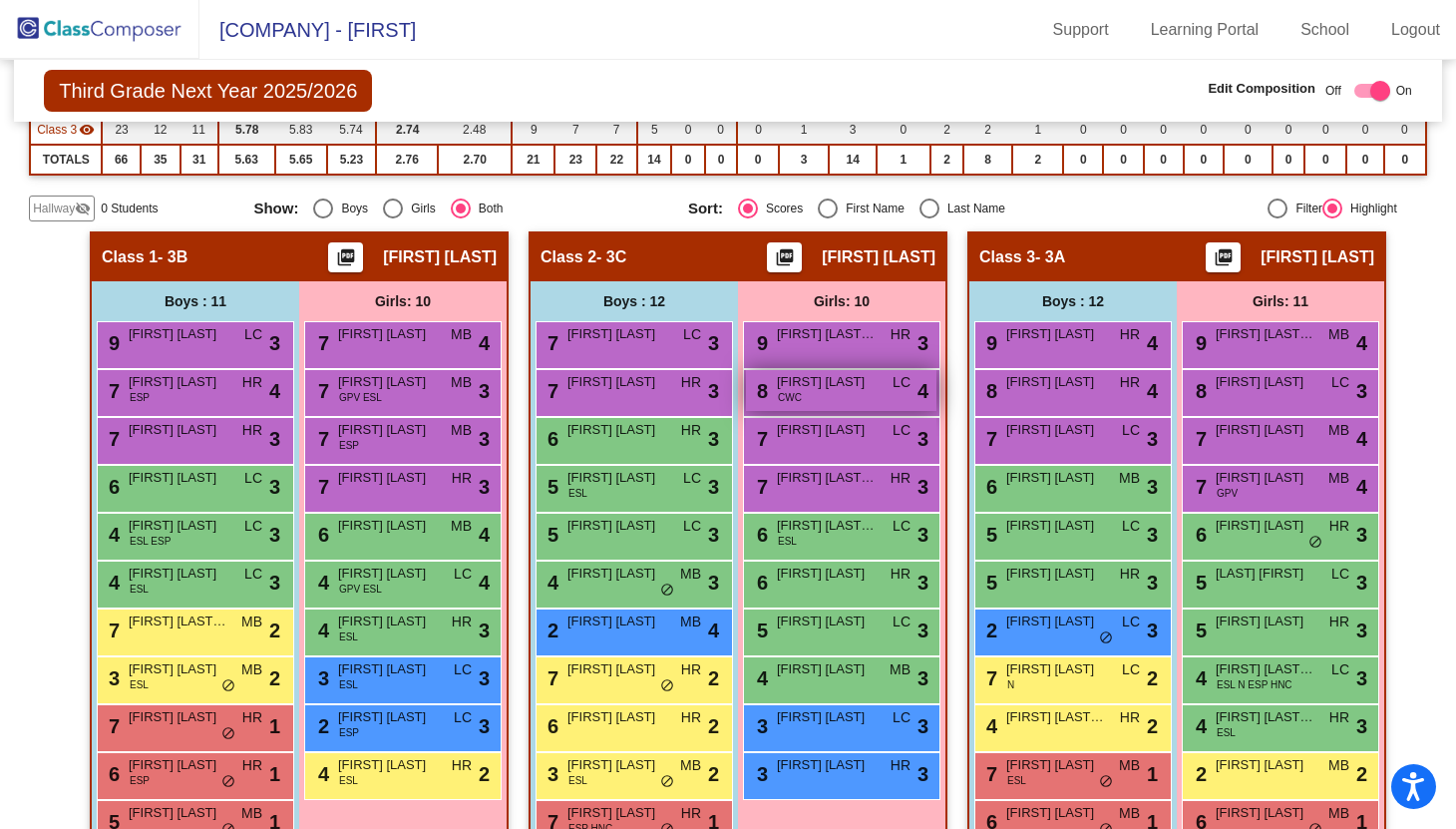 click on "[FIRST] [LAST]" at bounding box center [827, 382] 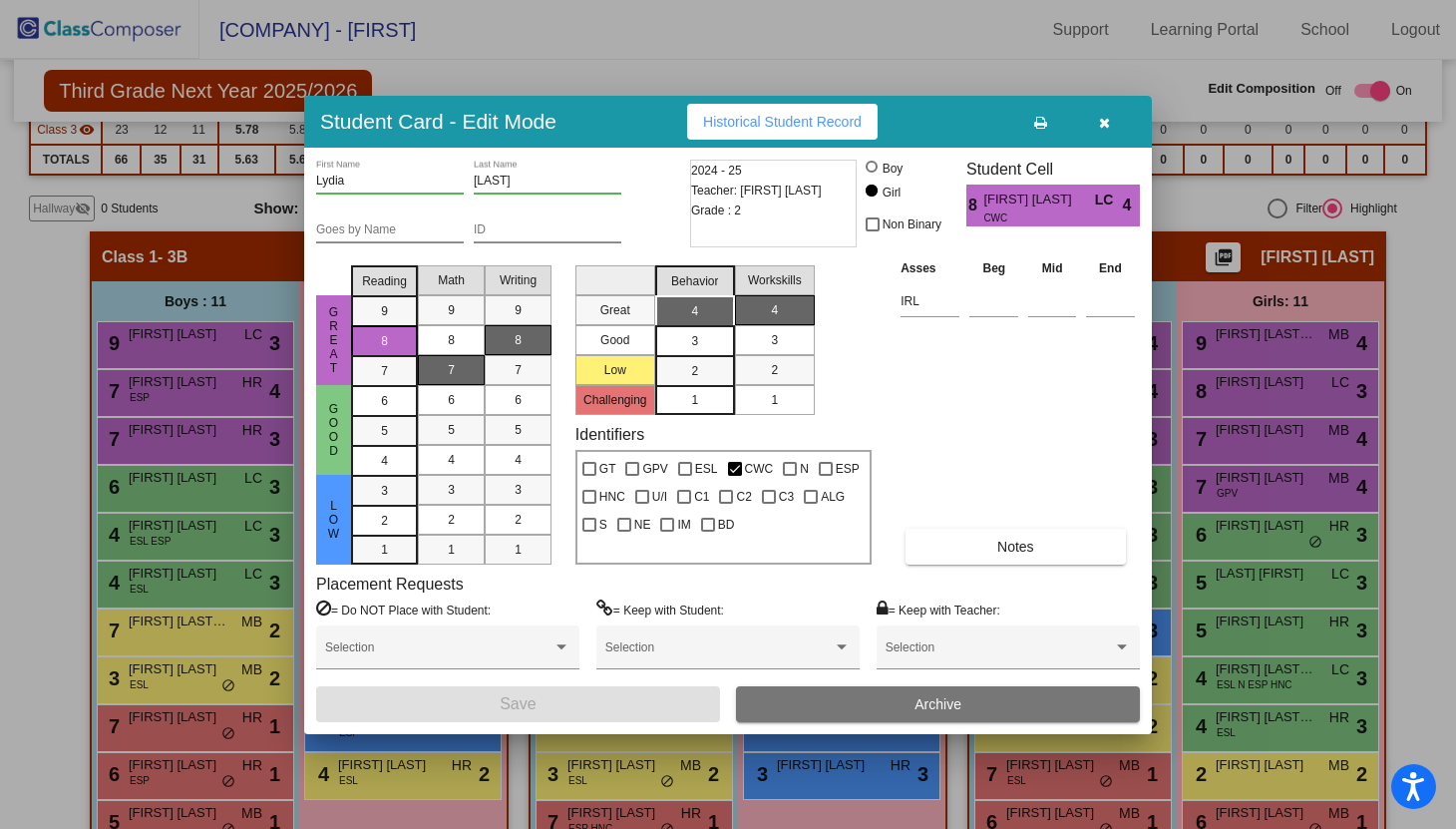 click on "Historical Student Record" at bounding box center [782, 122] 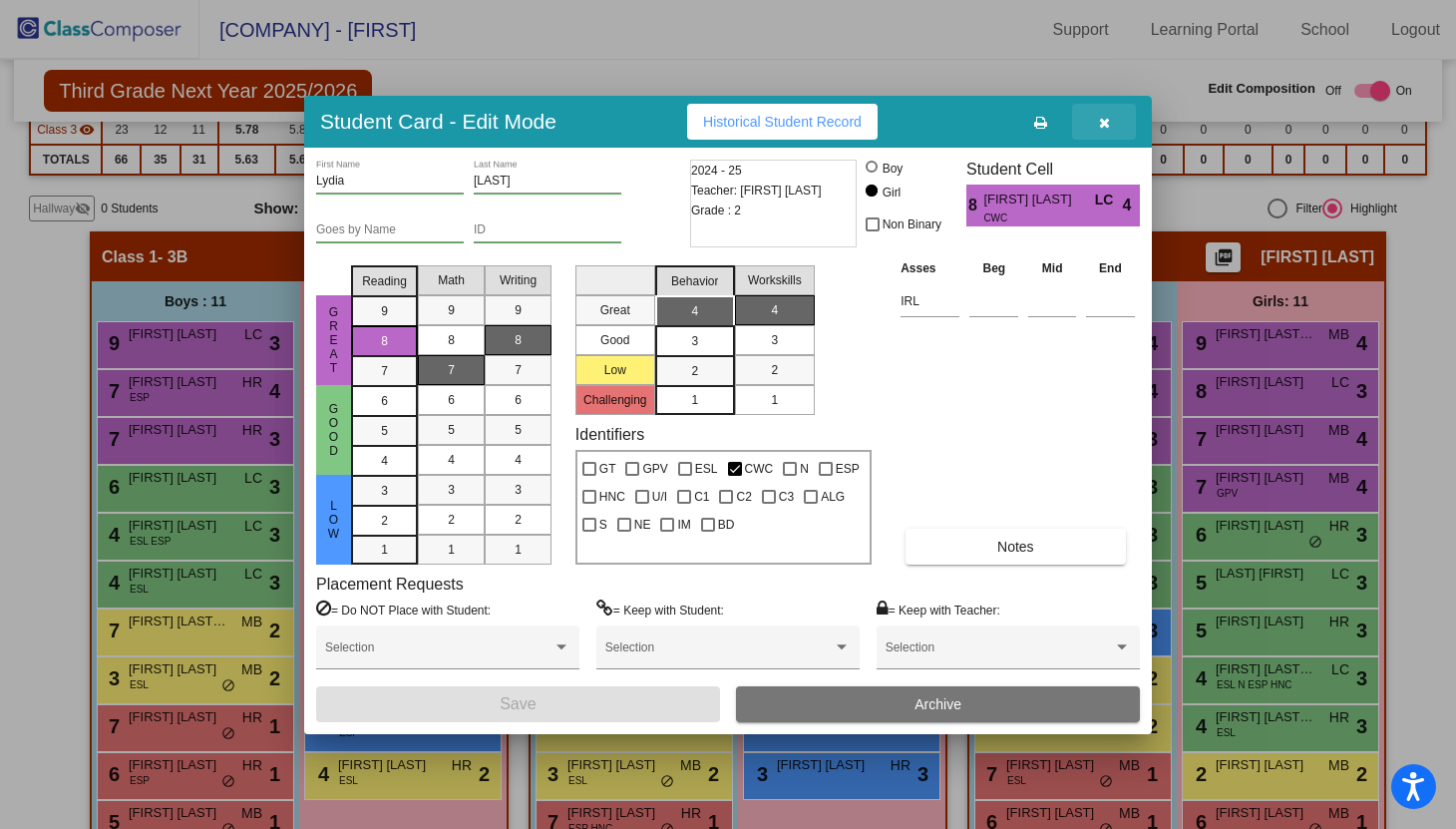 click at bounding box center [1104, 123] 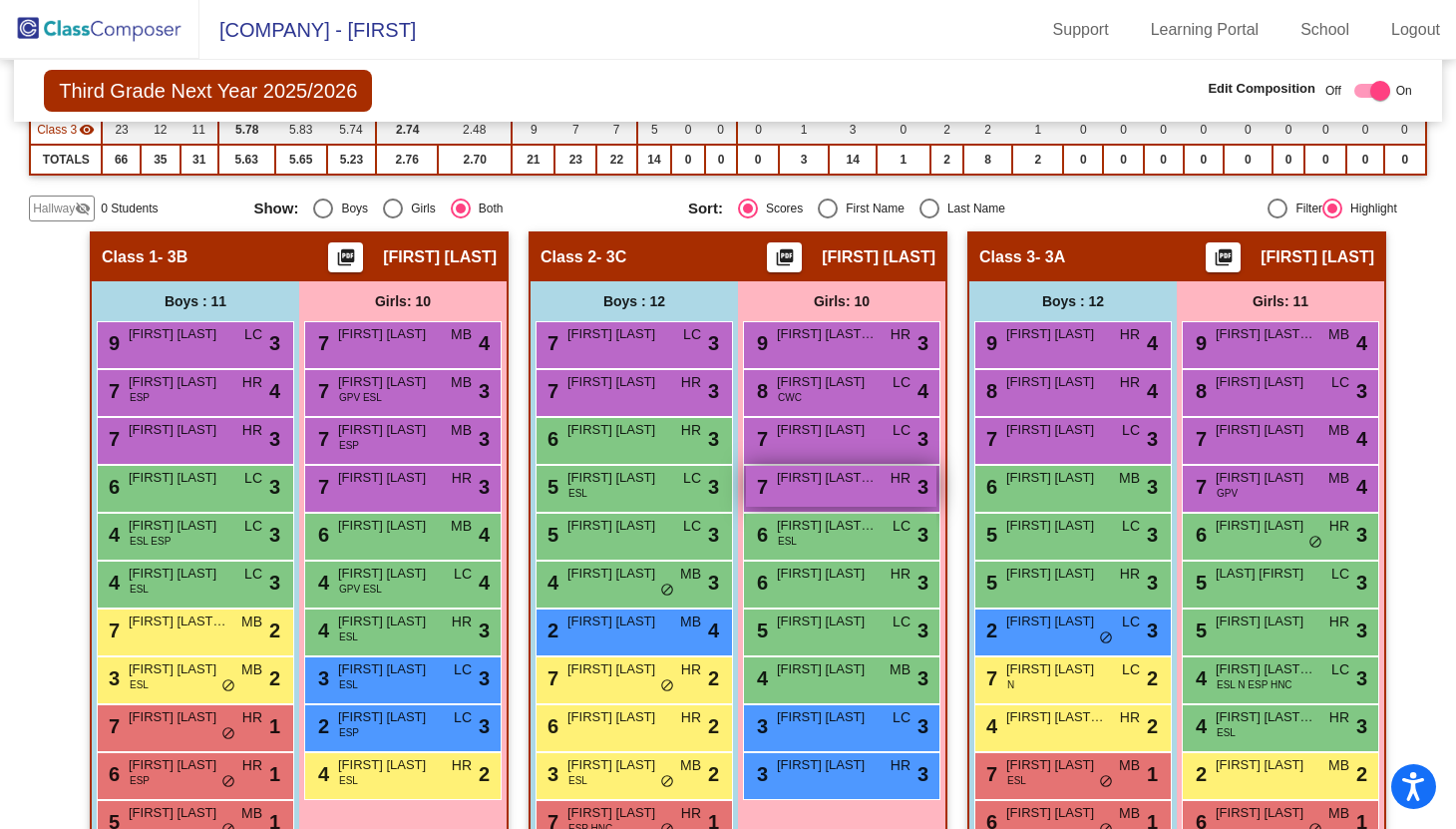 click on "[FIRST] [LAST] [FIRST]" at bounding box center [827, 478] 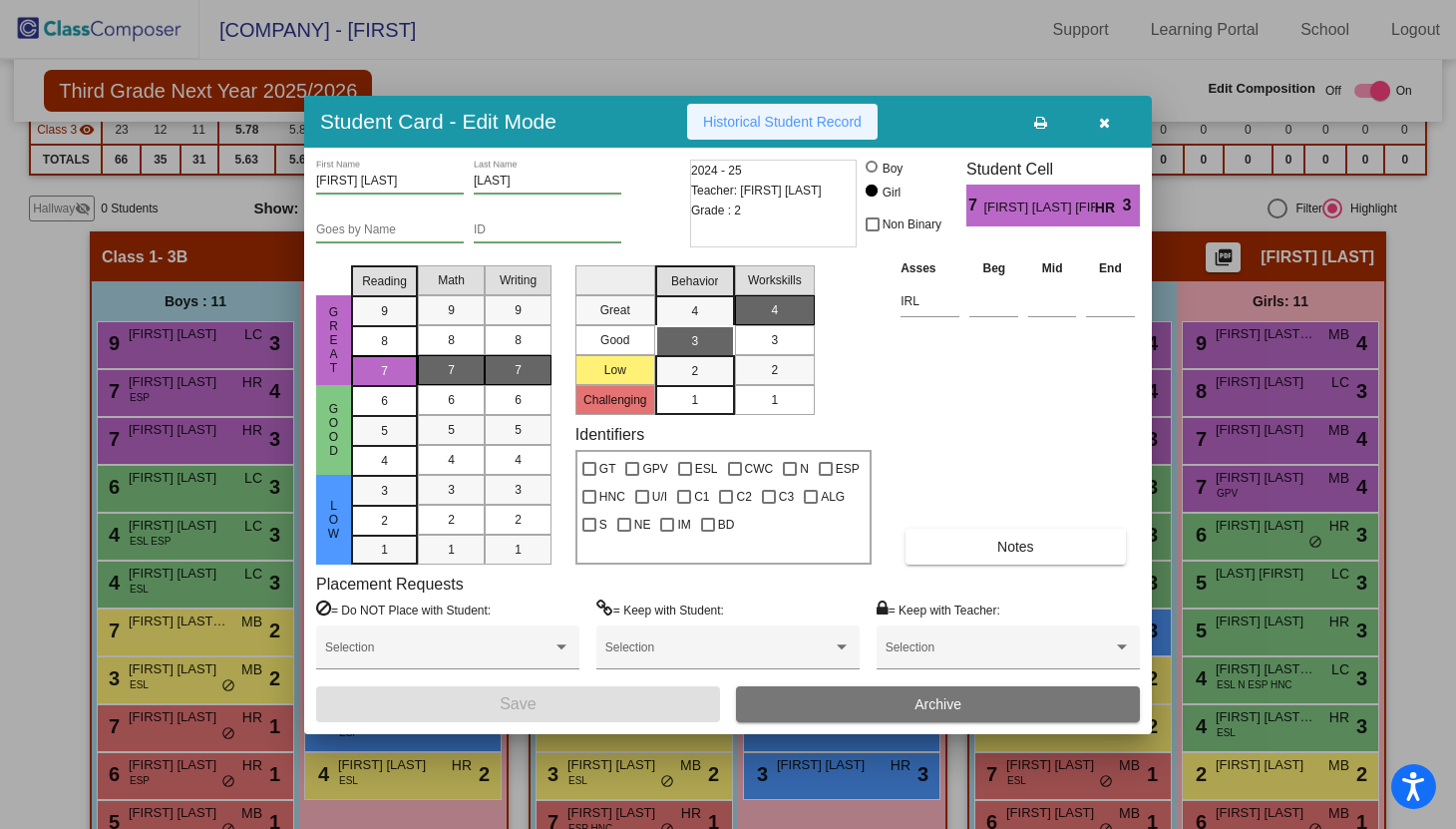 click on "Historical Student Record" at bounding box center [782, 122] 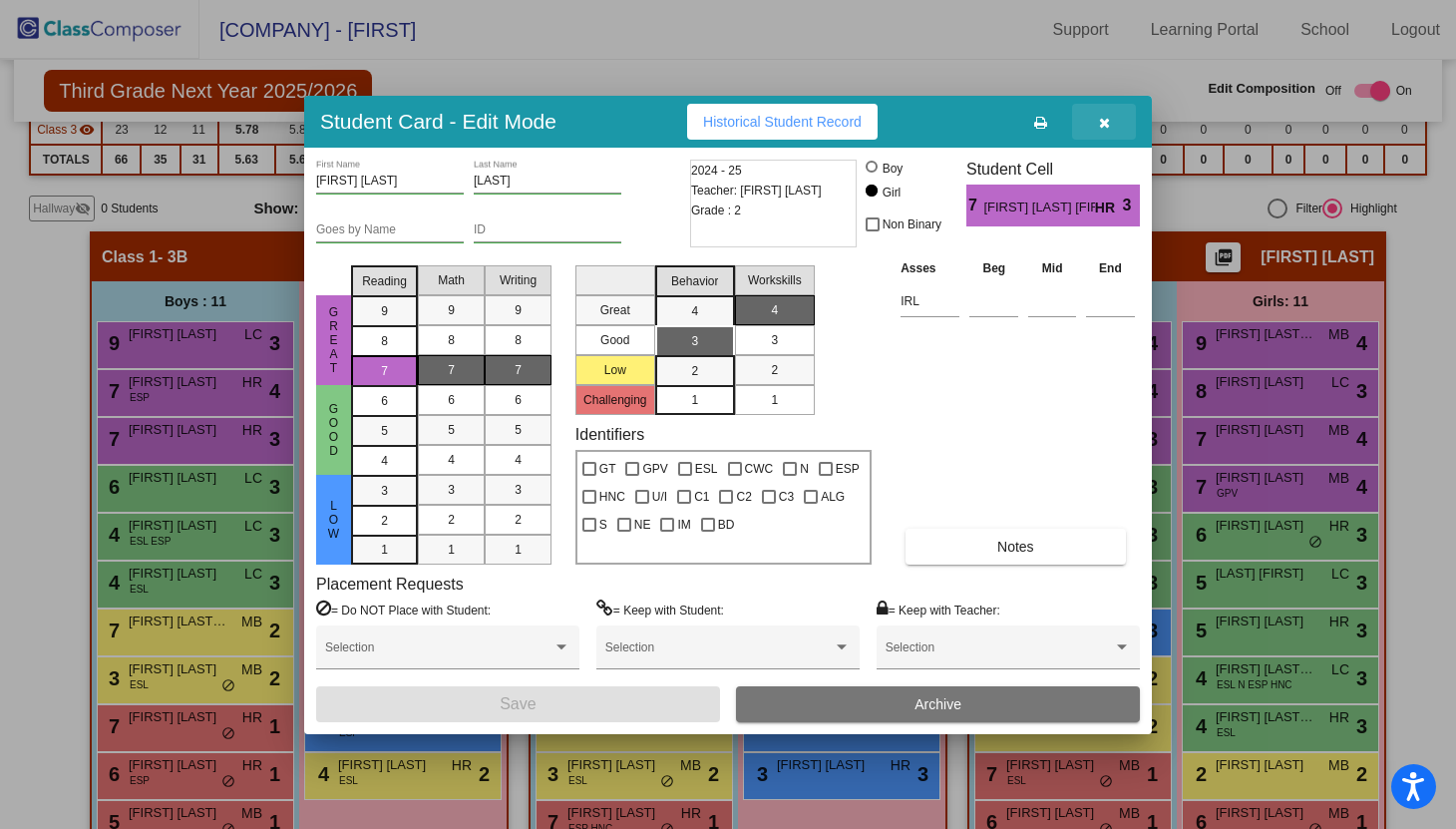 click at bounding box center [1104, 123] 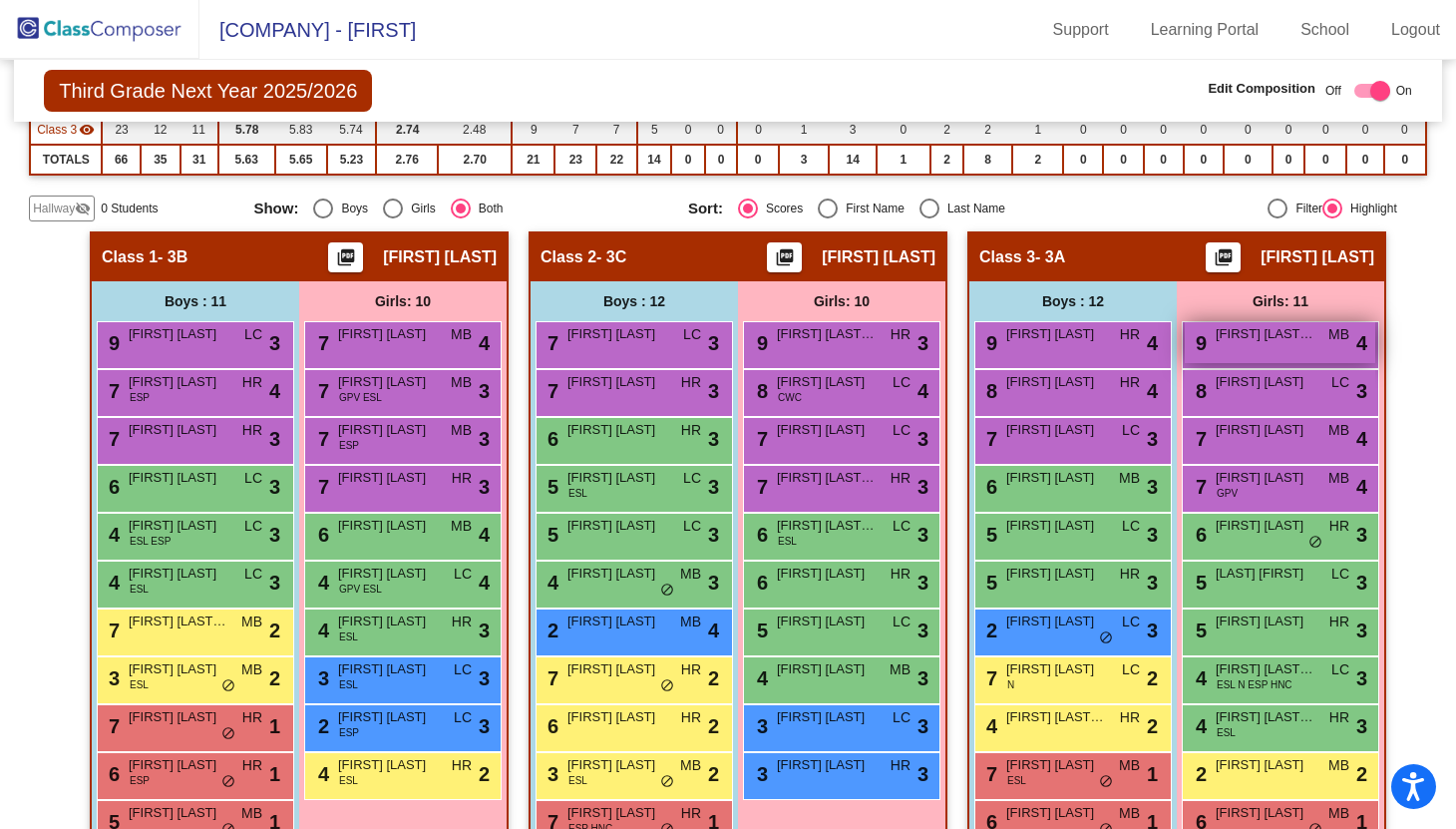 click on "[FIRST] [LAST] [LAST]" at bounding box center (1266, 334) 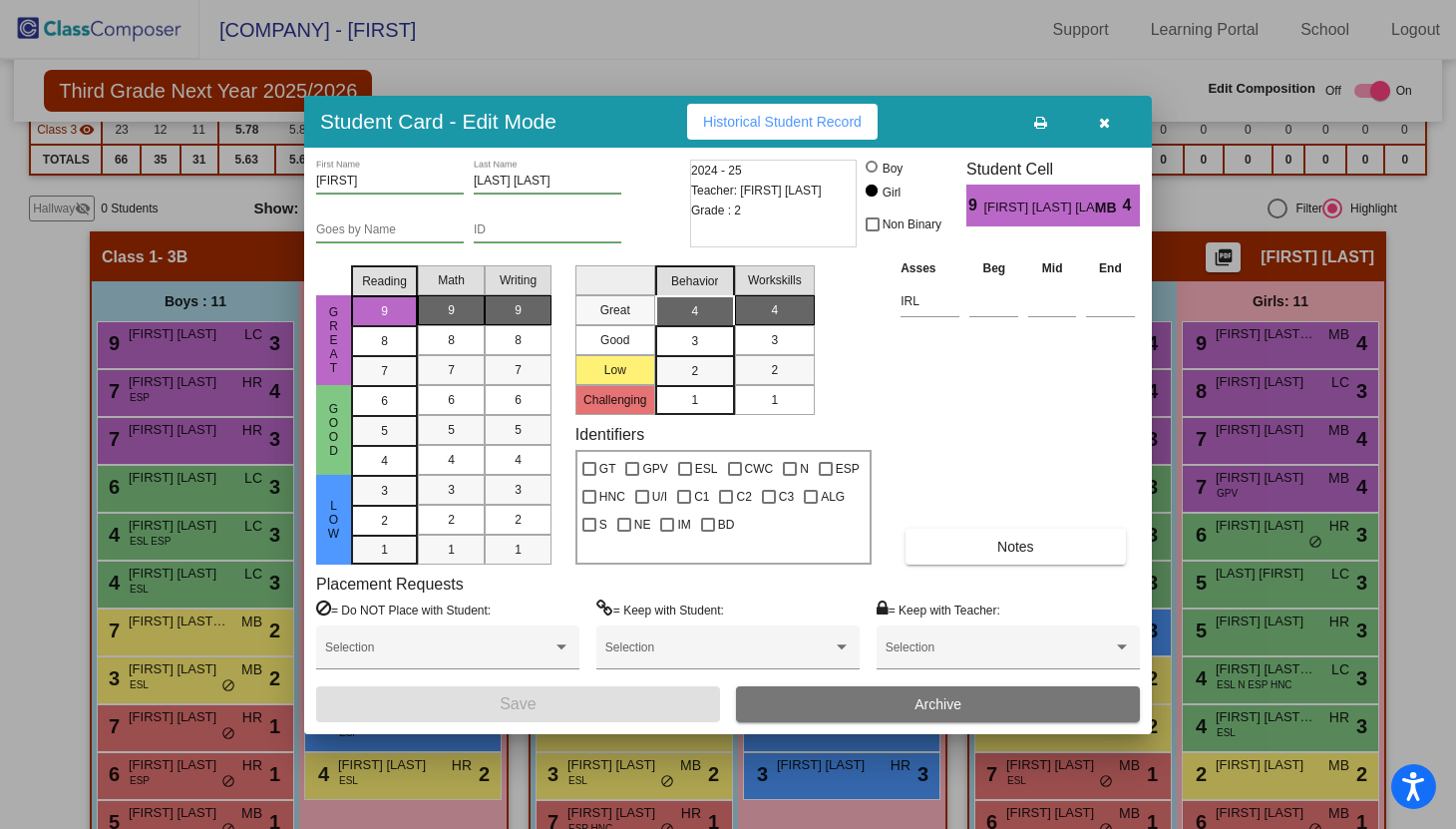 click on "Historical Student Record" at bounding box center (782, 122) 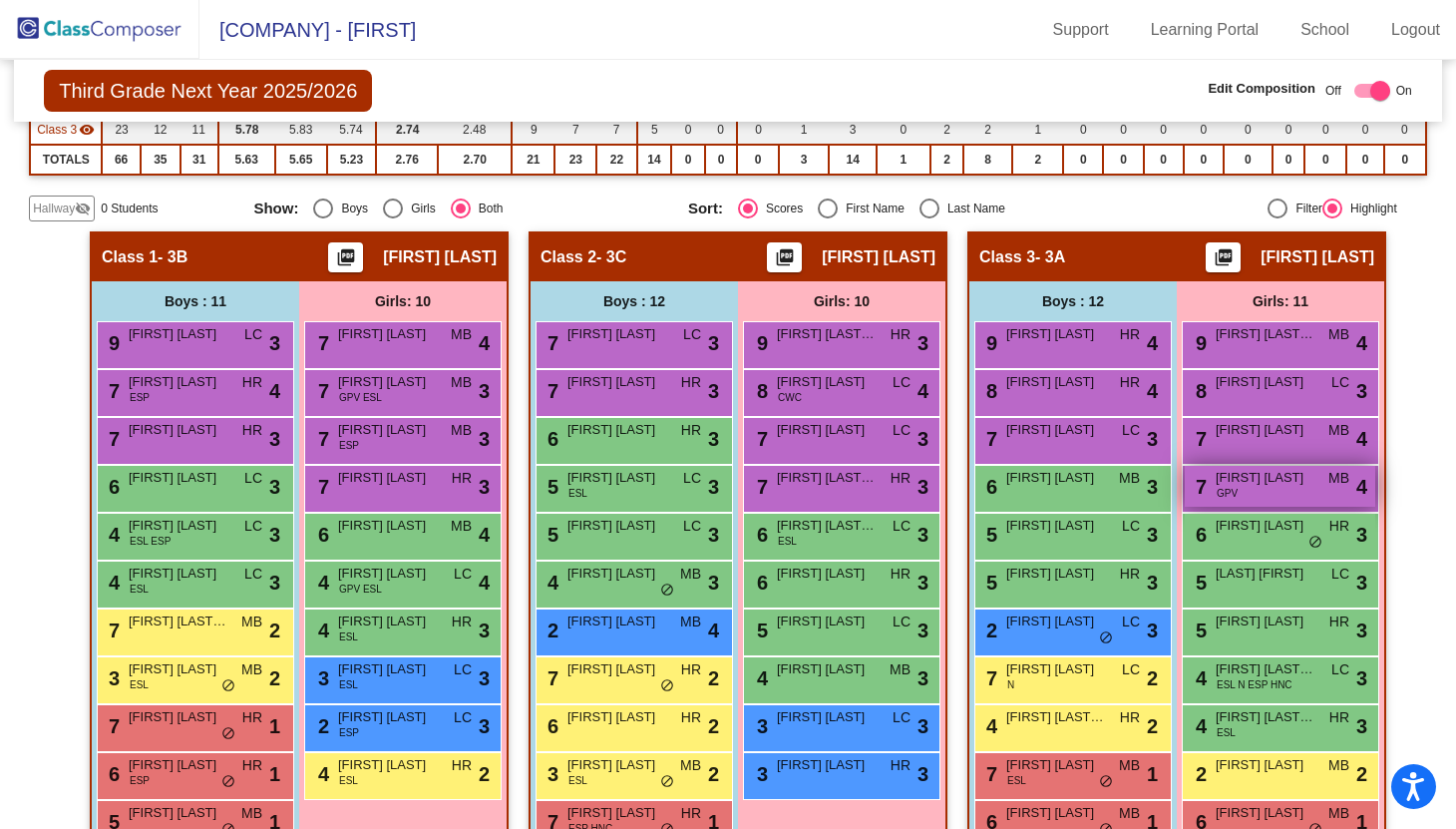 click on "[NUMBER] [FIRST] GPV MB lock do_not_disturb_alt 4" at bounding box center [1279, 486] 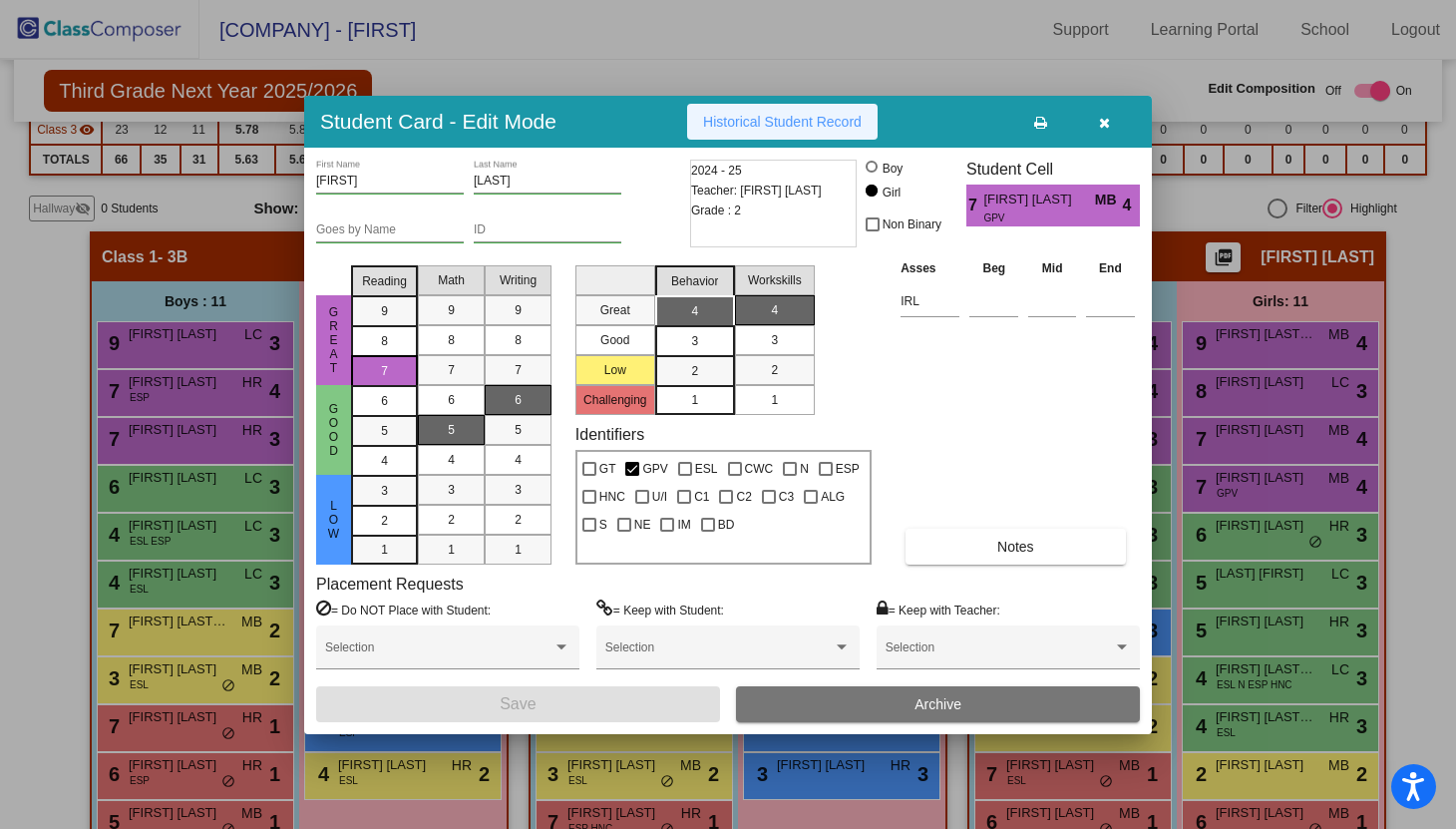 click on "Historical Student Record" at bounding box center (782, 122) 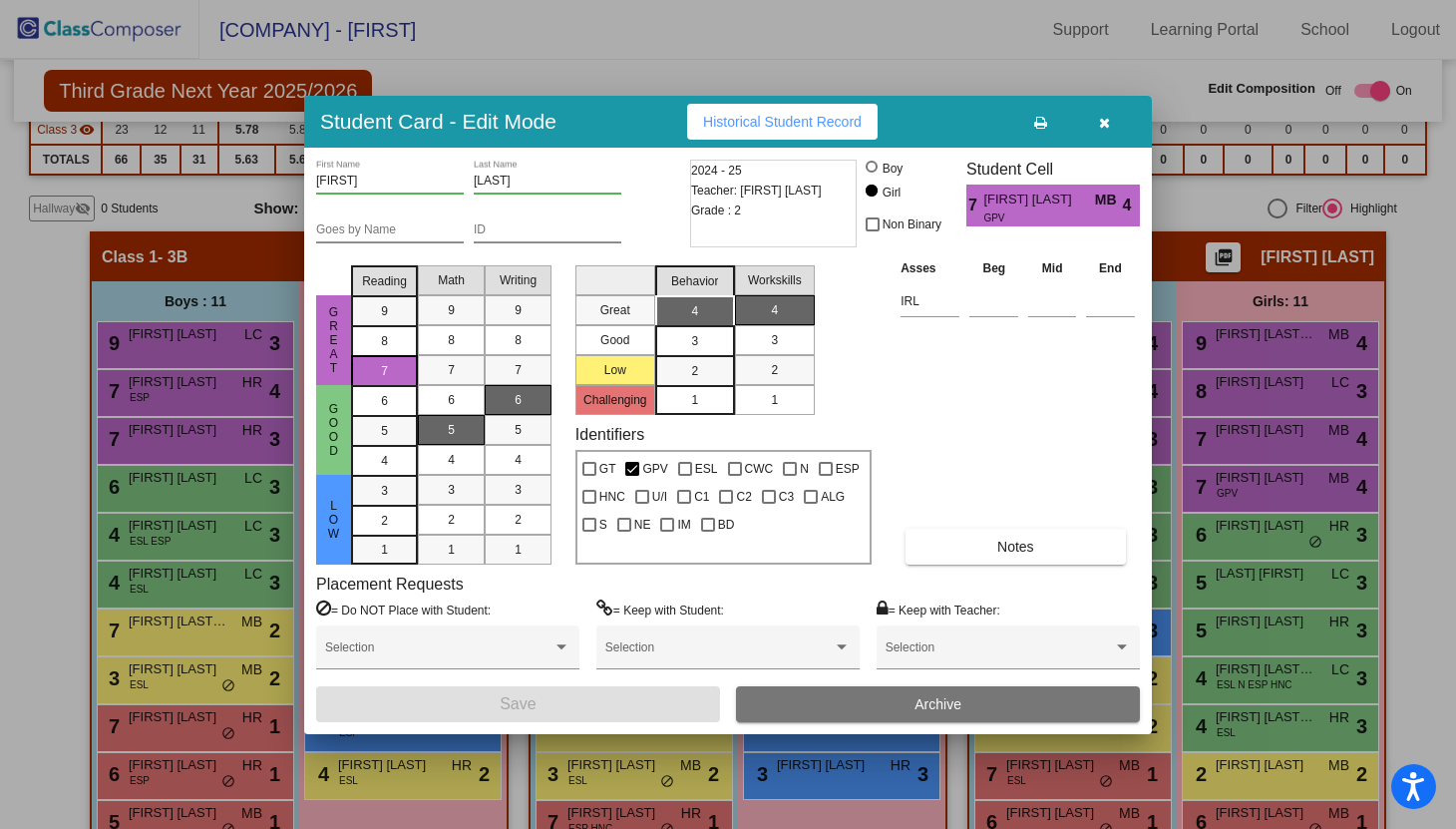 click at bounding box center [1104, 123] 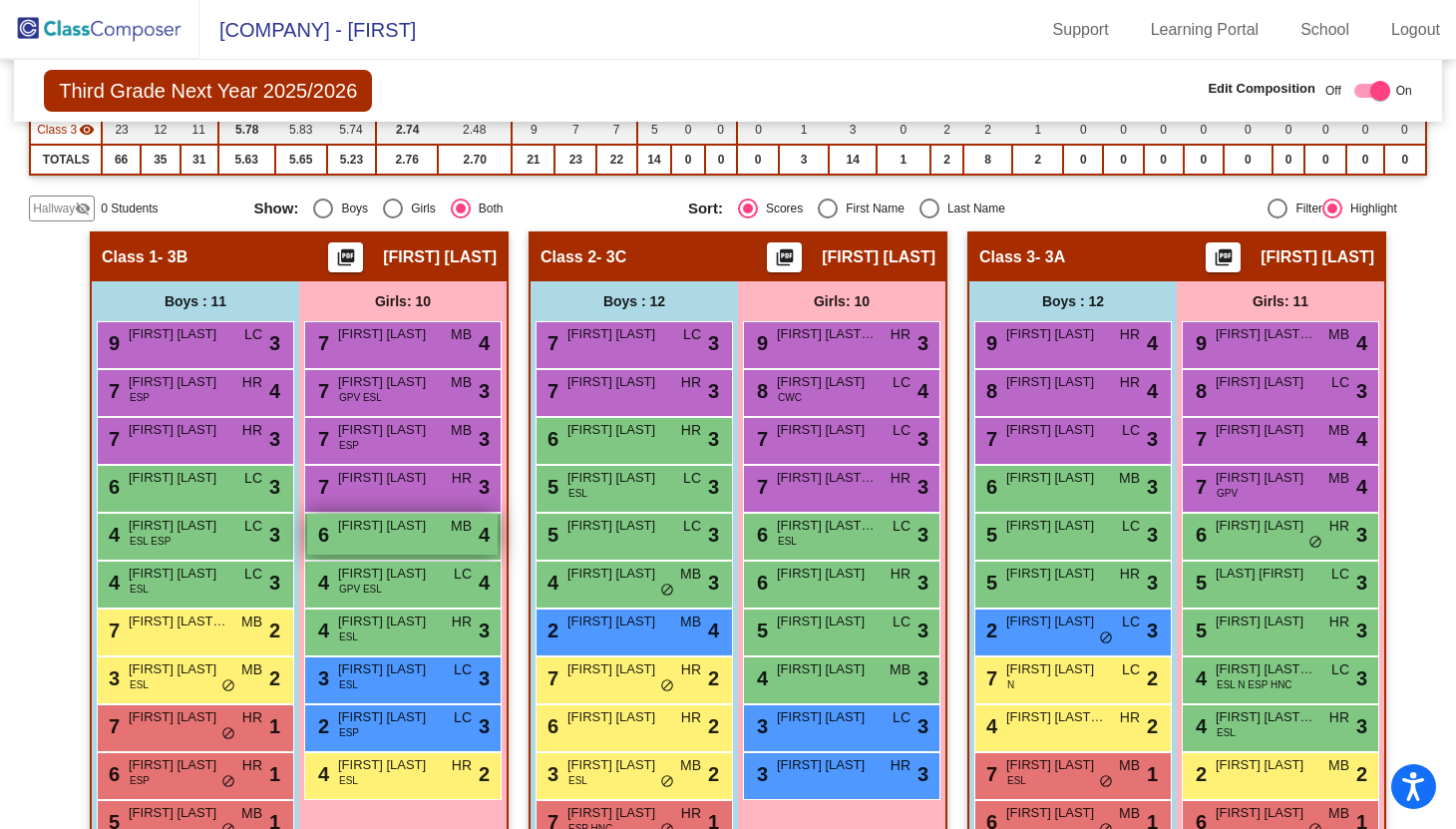 click on "[FIRST] [LAST]" at bounding box center (388, 526) 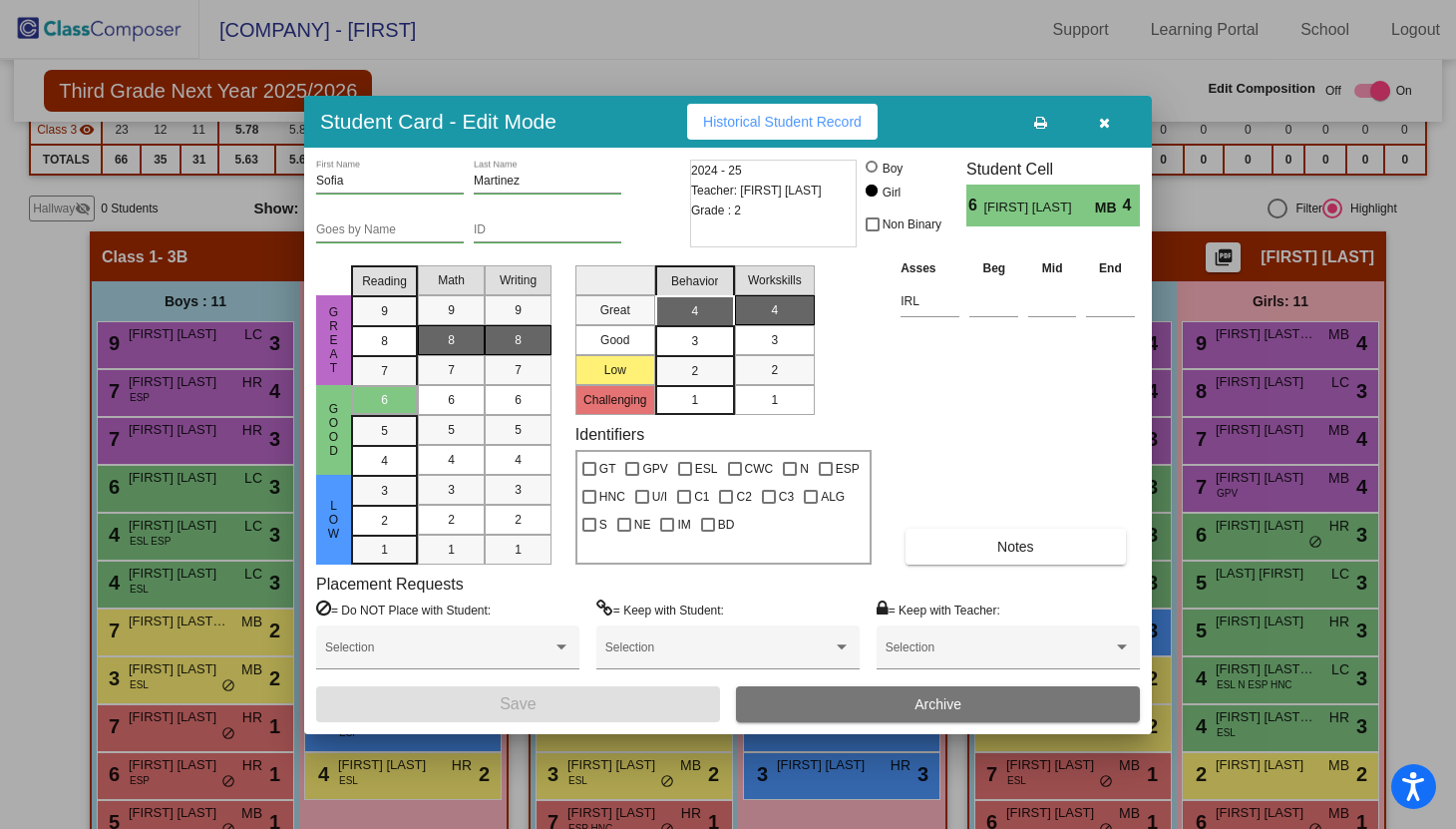 click on "Historical Student Record" at bounding box center [782, 122] 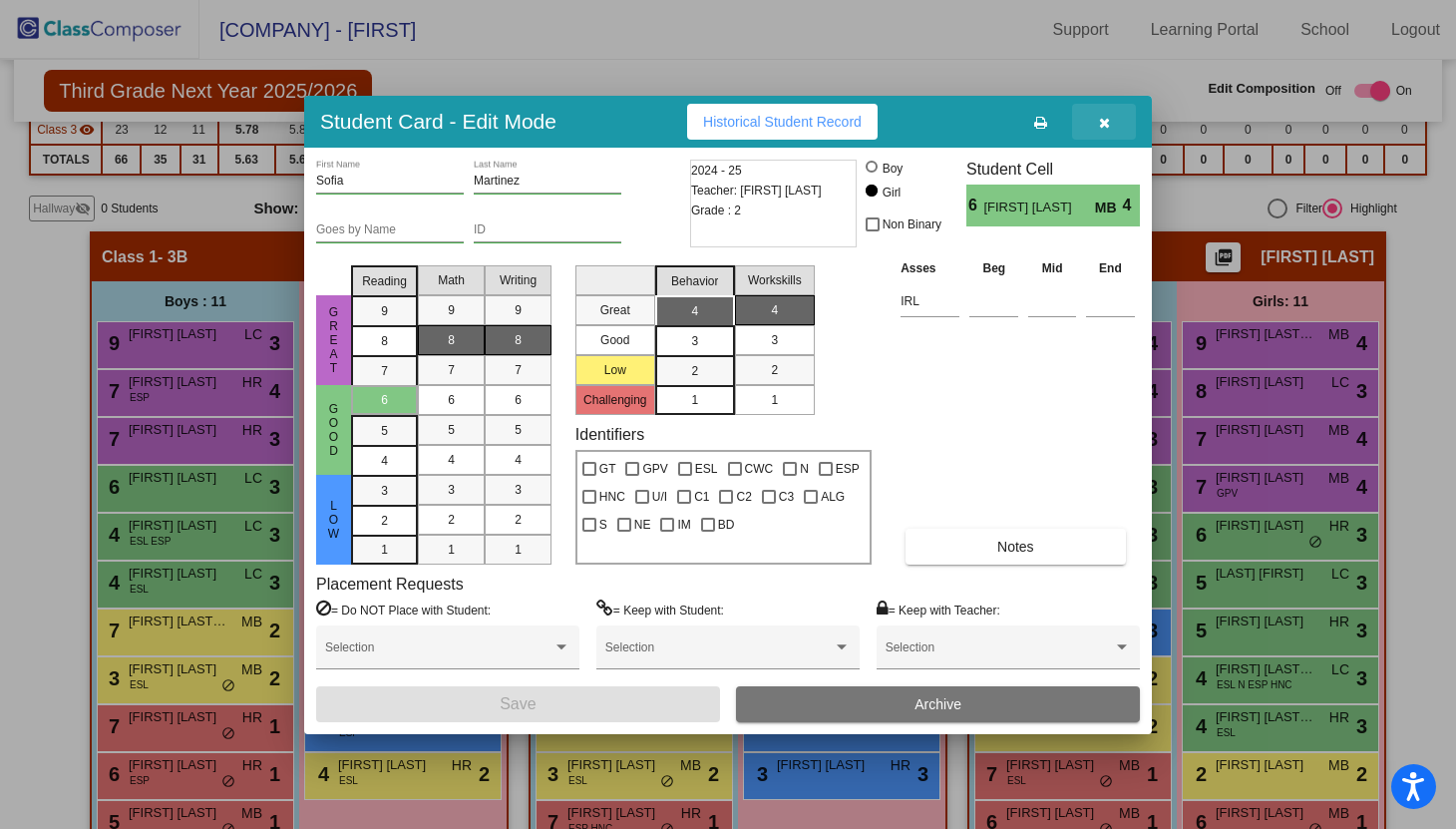 click at bounding box center [1104, 123] 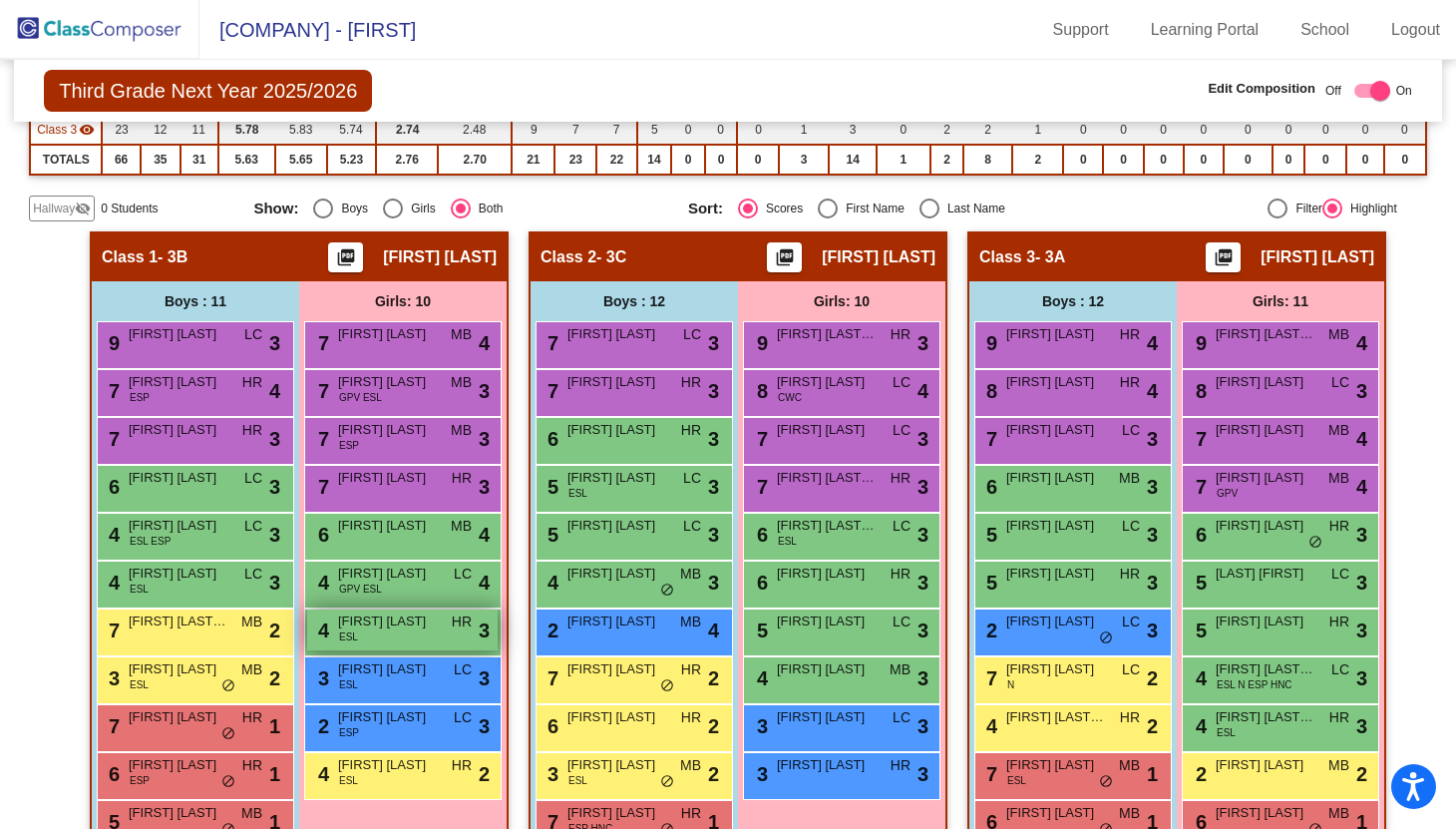 click on "4 [FIRST] [LAST] [GROUP] [STATUS] [CODE]" at bounding box center [402, 629] 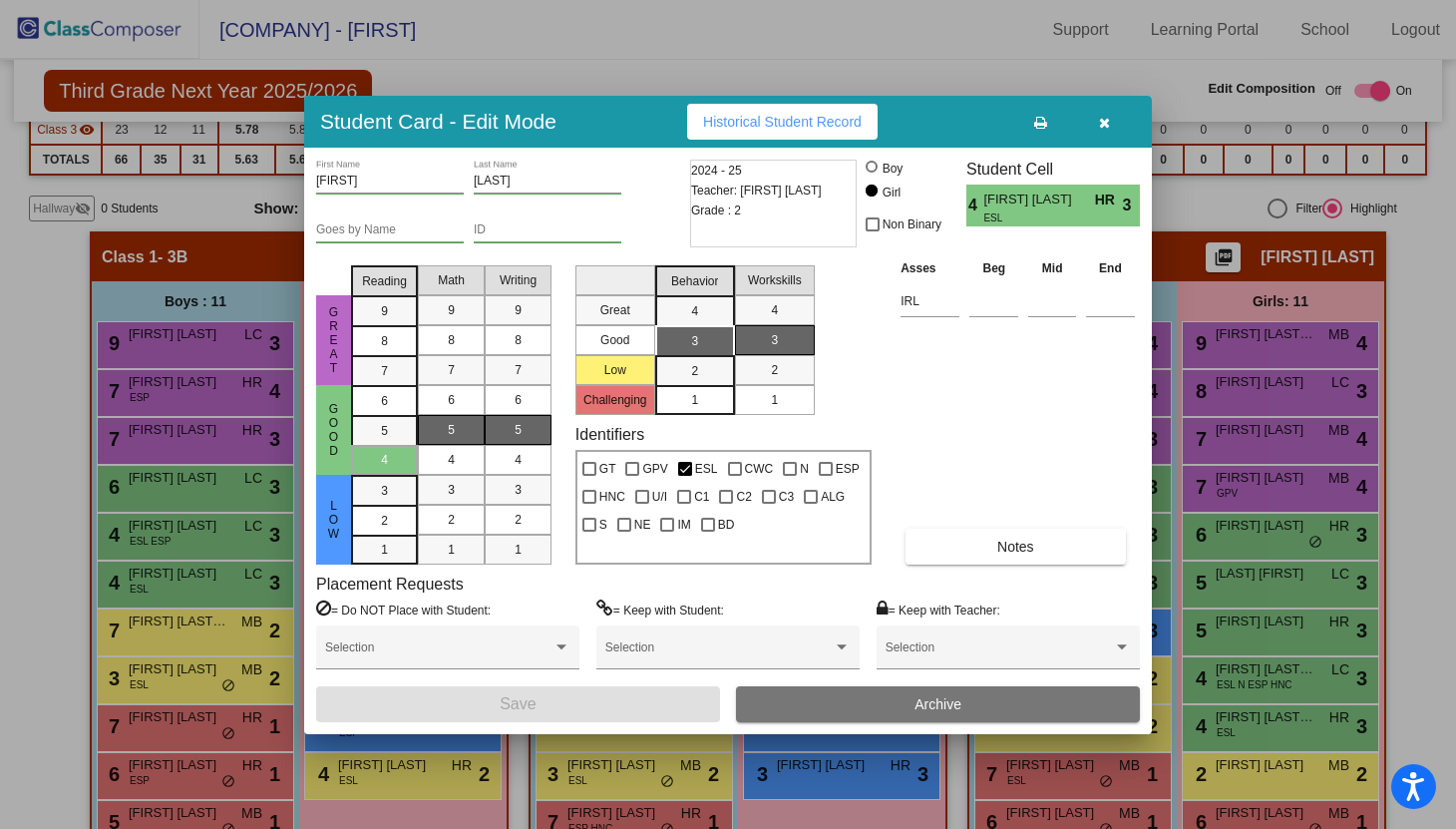 click on "Historical Student Record" at bounding box center [782, 122] 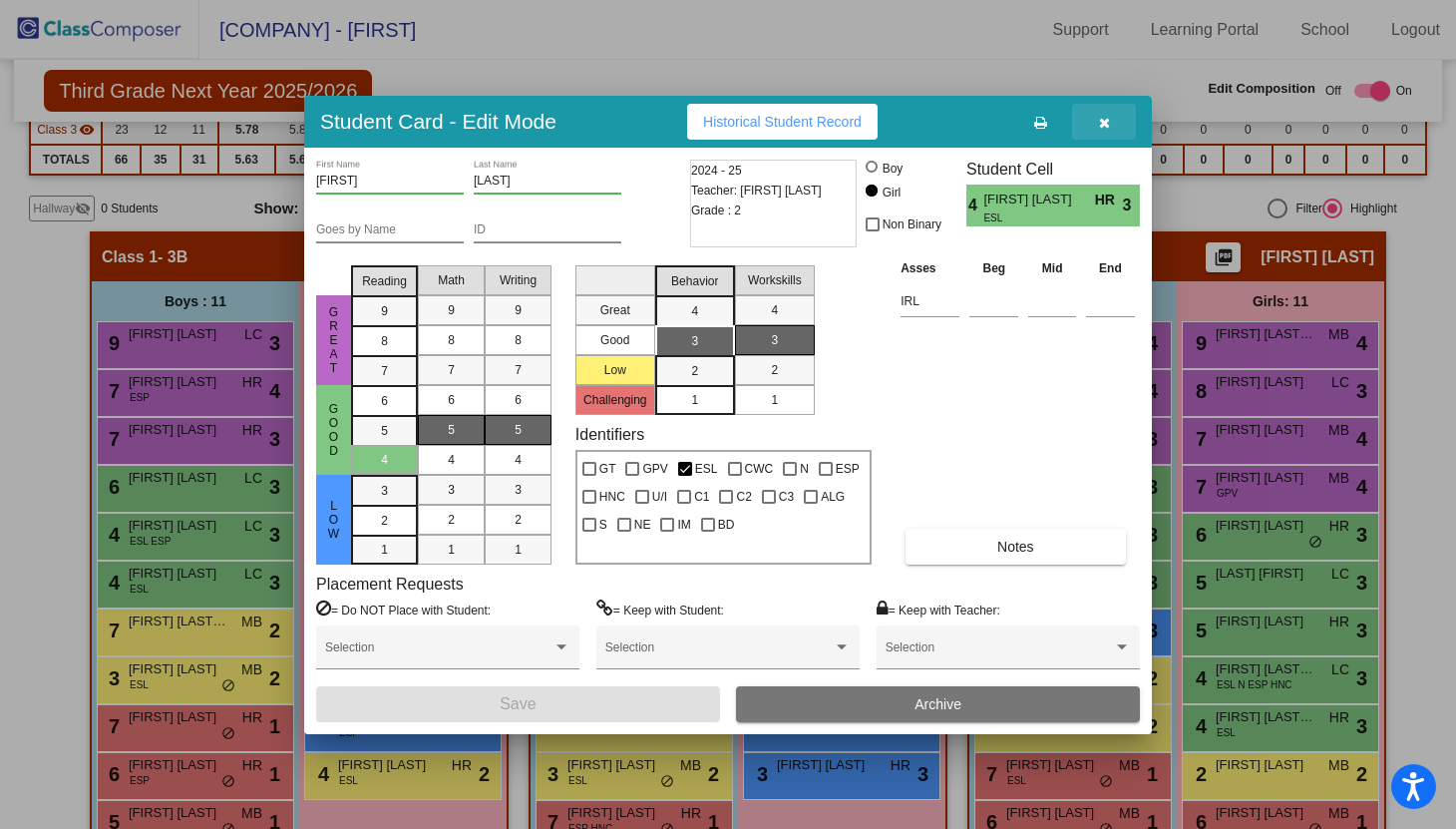 click at bounding box center [1104, 123] 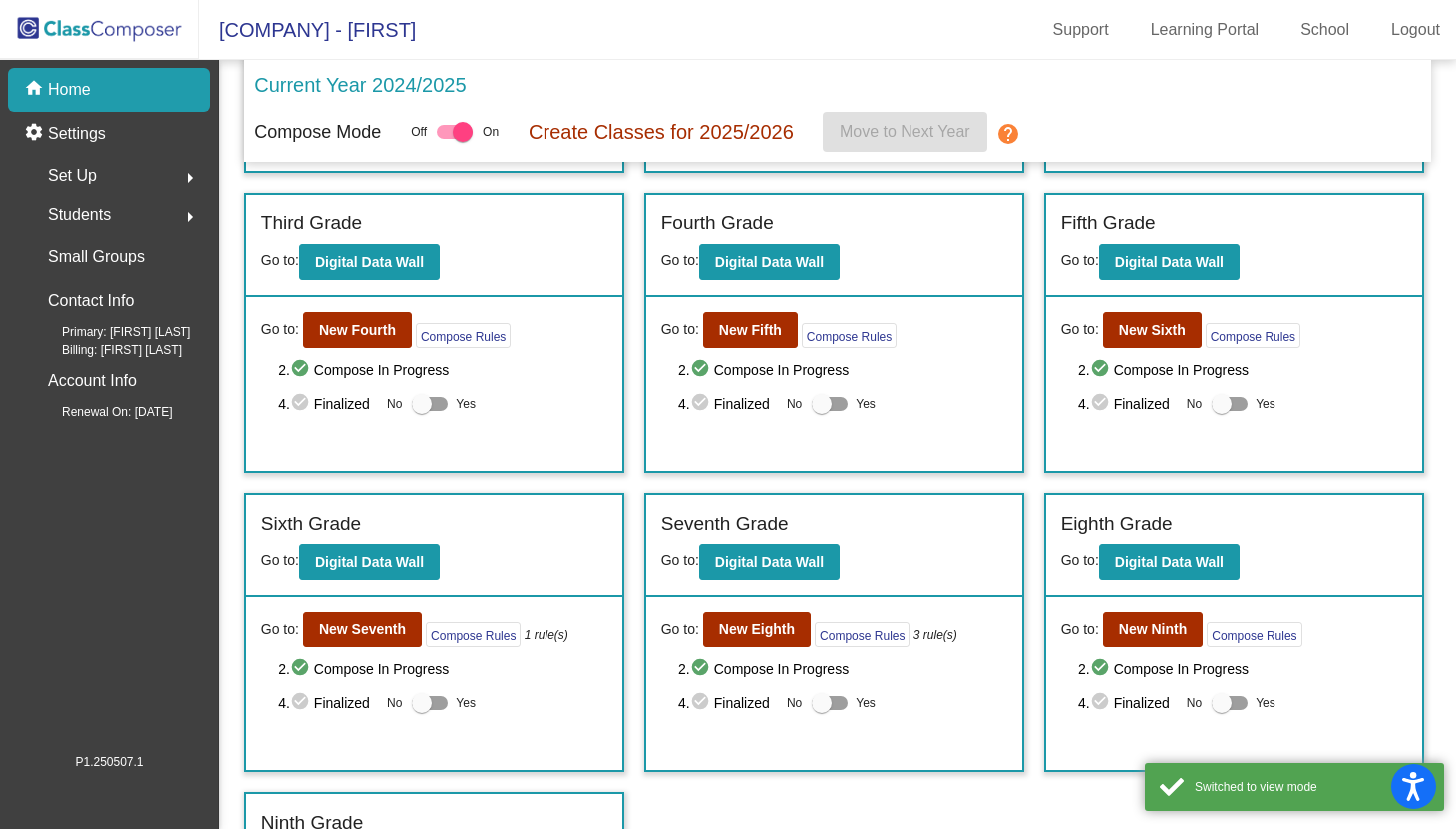 scroll, scrollTop: 617, scrollLeft: 0, axis: vertical 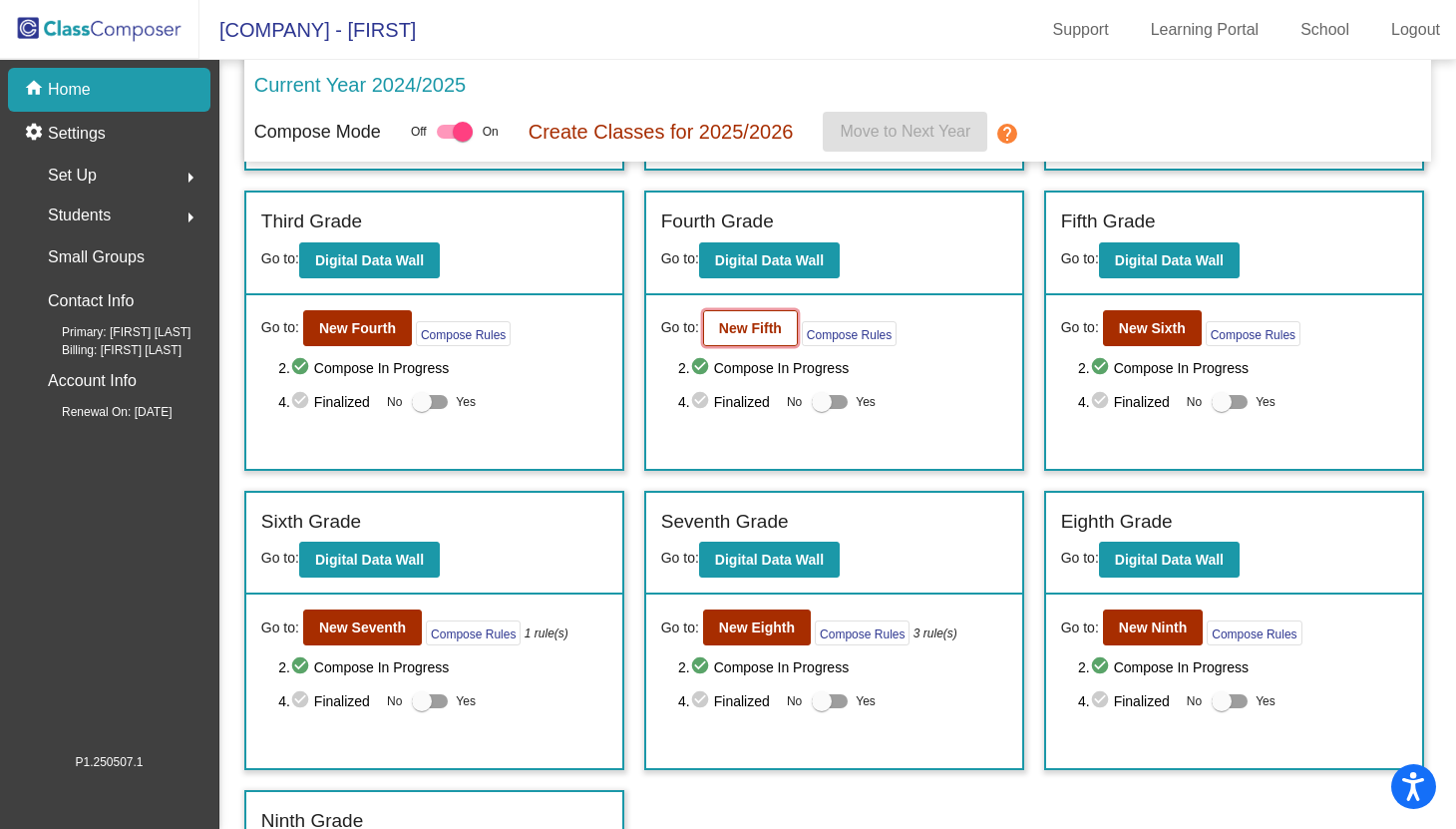 click on "New Fifth" 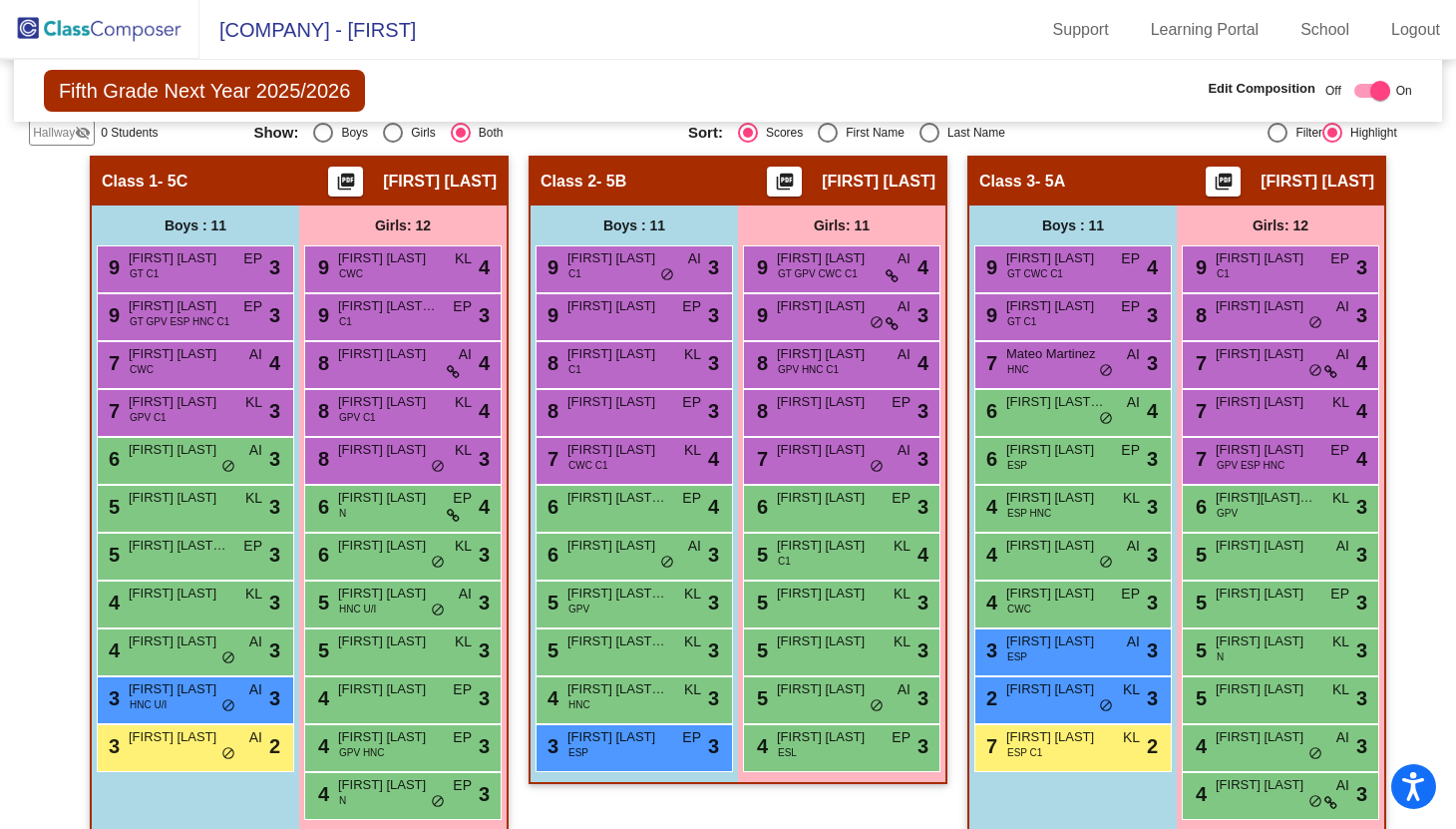 scroll, scrollTop: 394, scrollLeft: 0, axis: vertical 